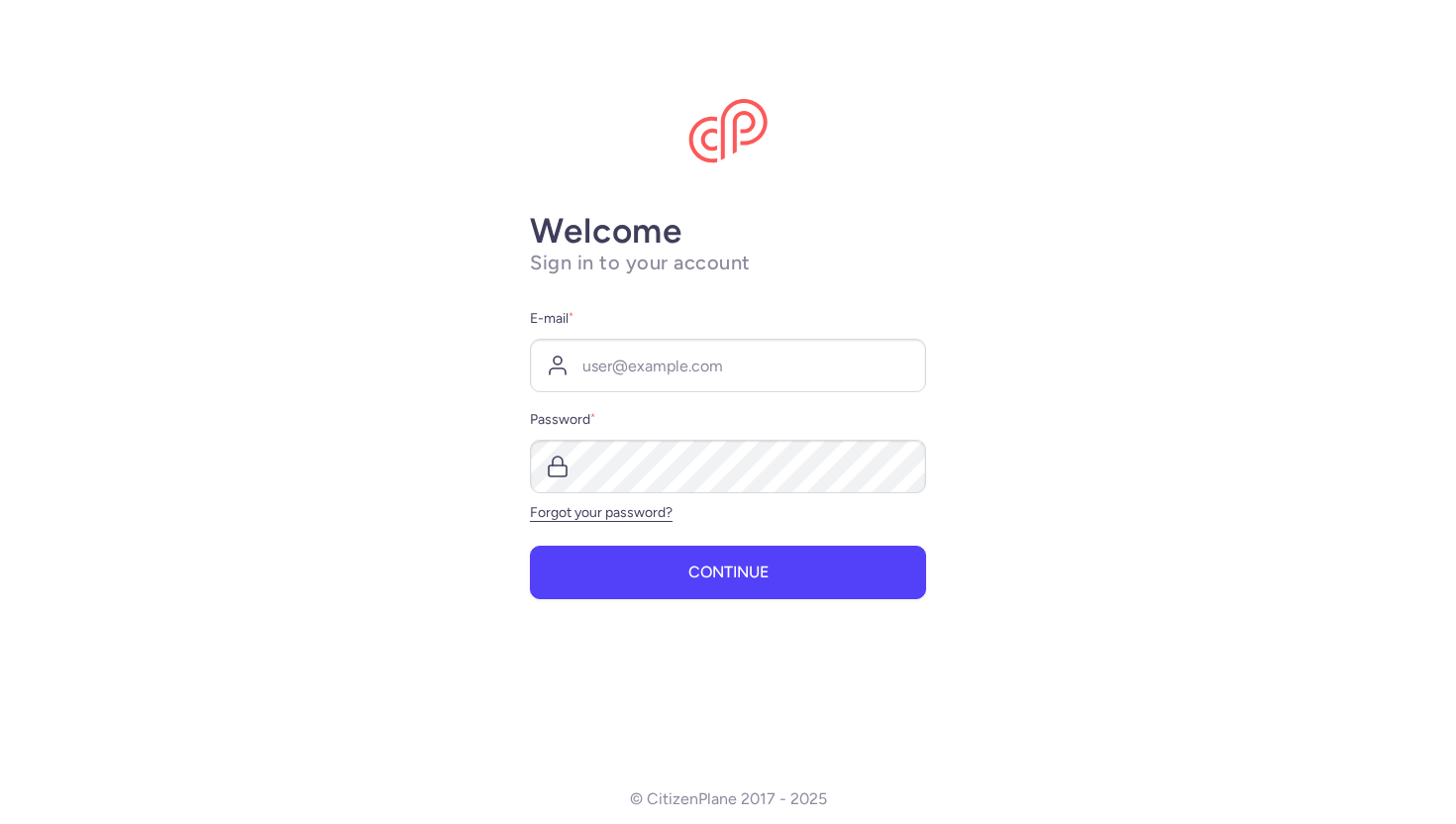 scroll, scrollTop: 0, scrollLeft: 0, axis: both 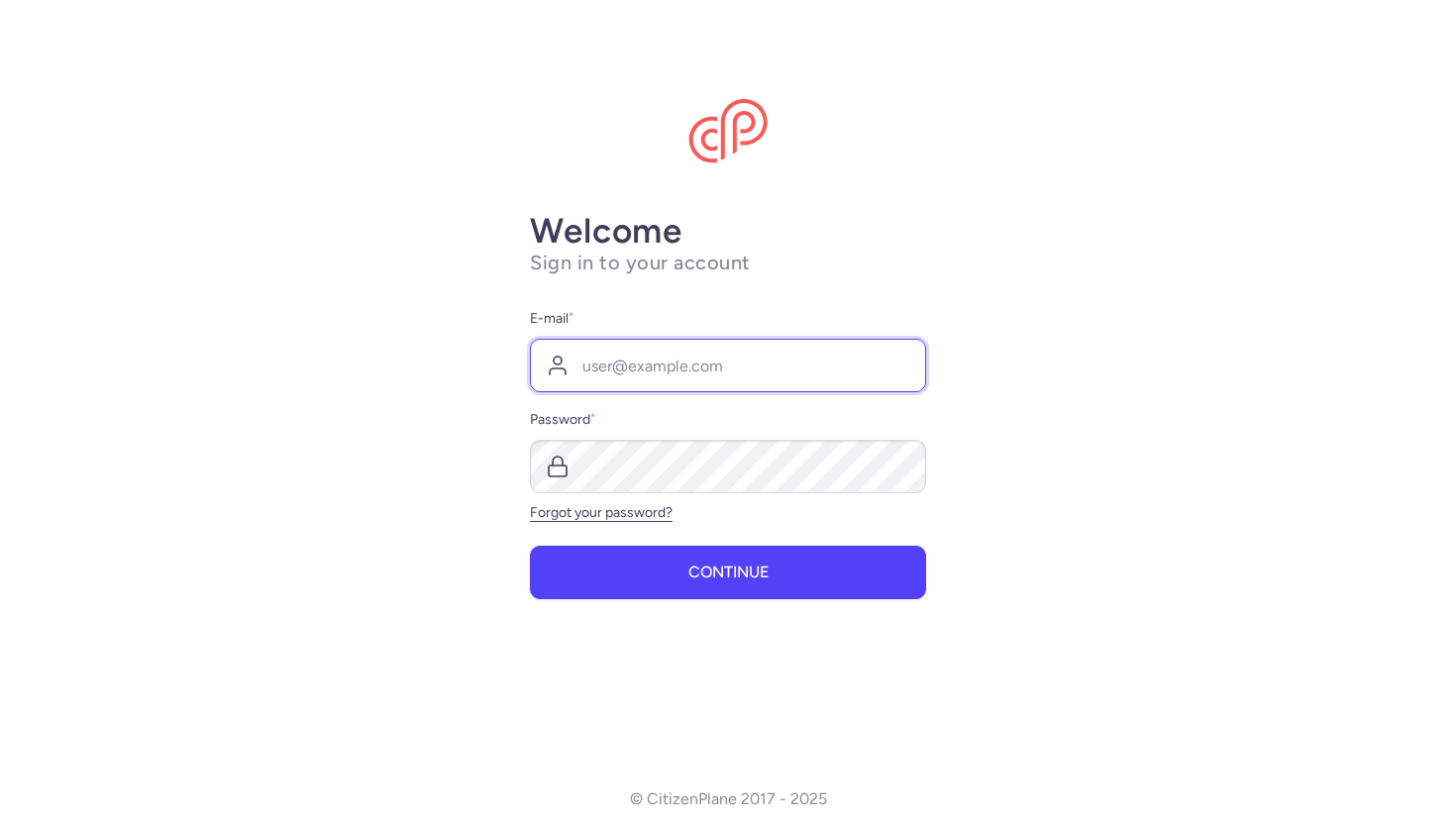 click on "E-mail  *" at bounding box center (728, 365) 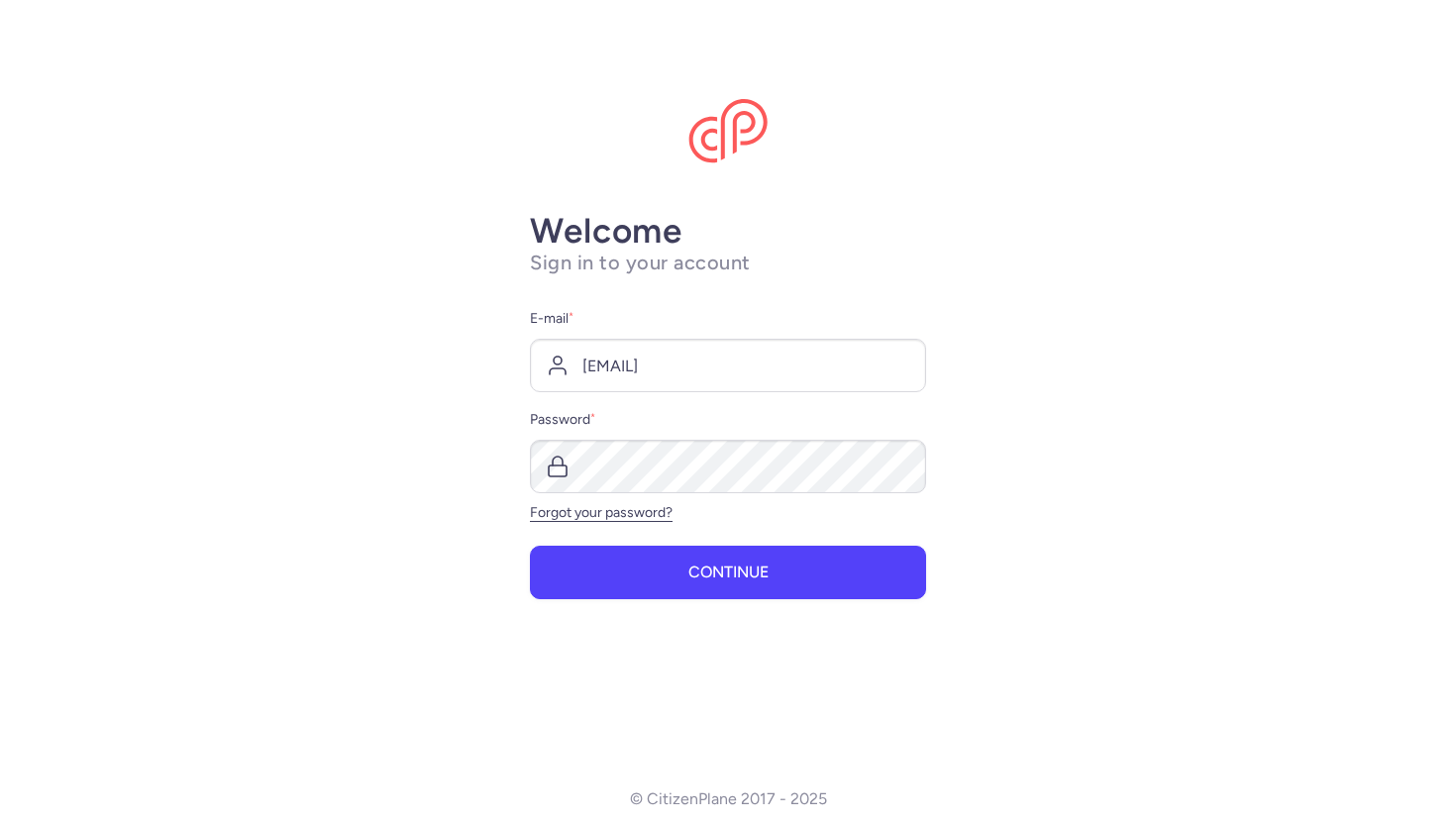 click on "E-mail  * [EMAIL] Password  * Forgot your password?" at bounding box center (728, 414) 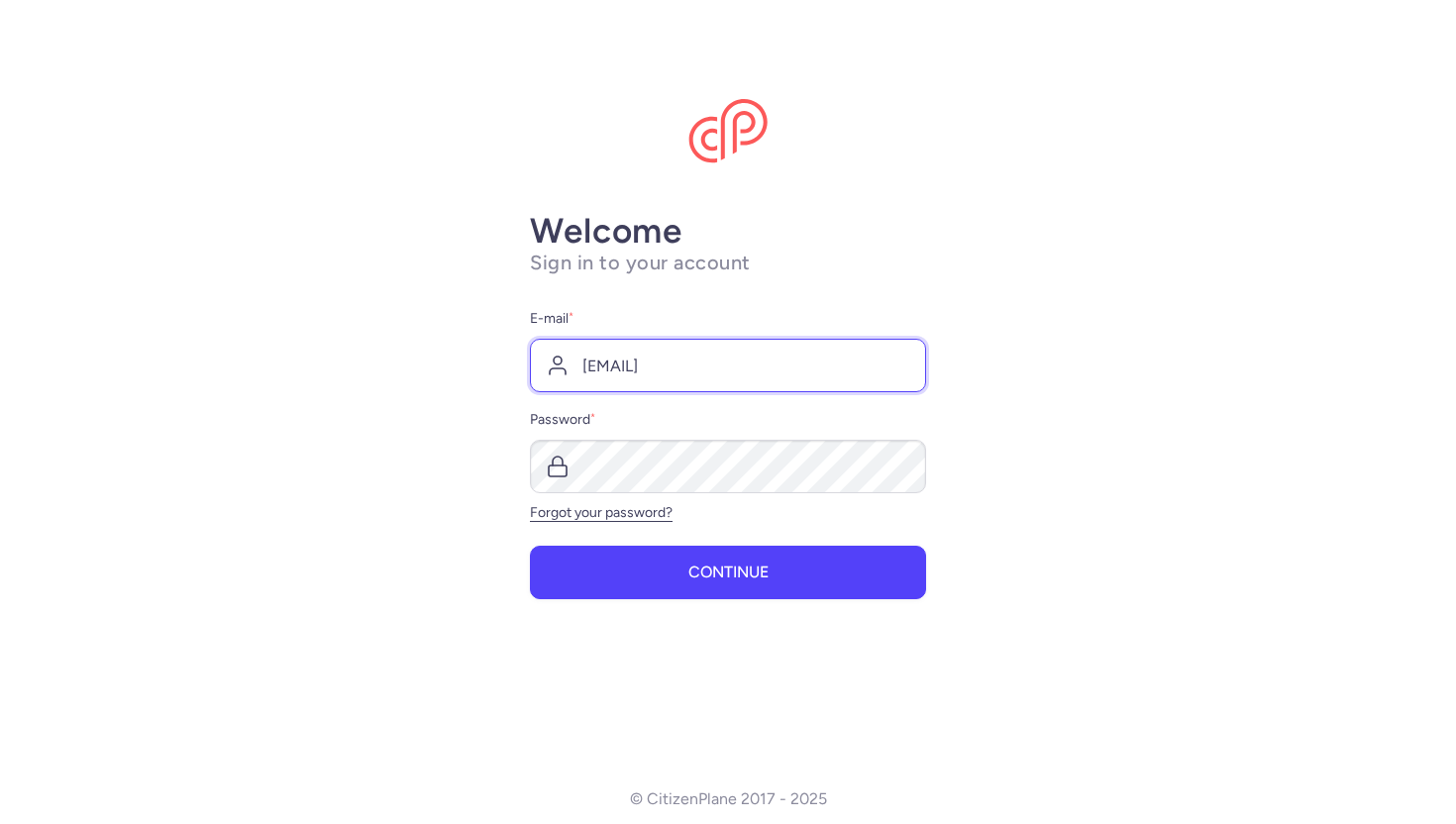 click on "[EMAIL]" at bounding box center [728, 365] 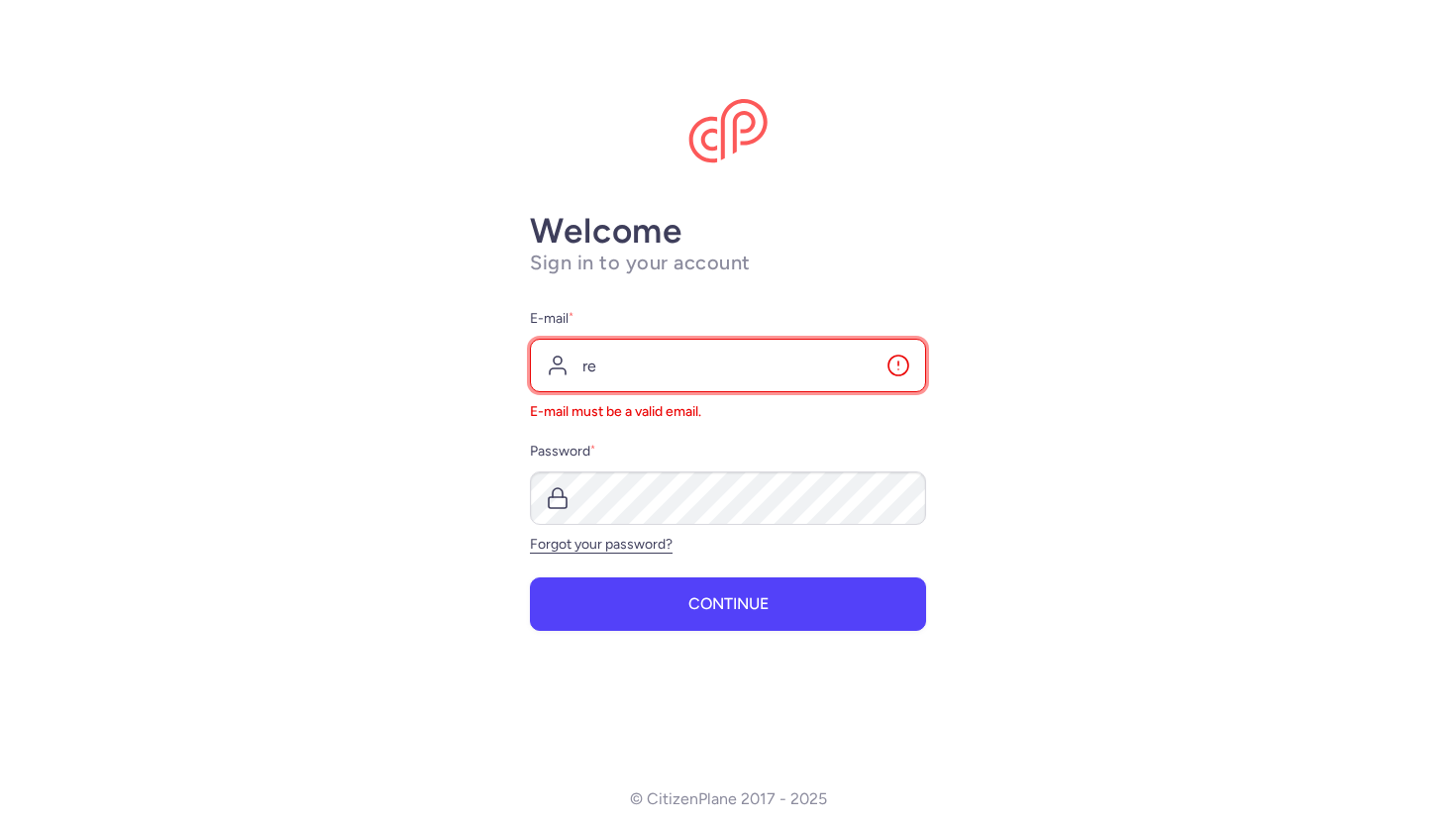 type on "r" 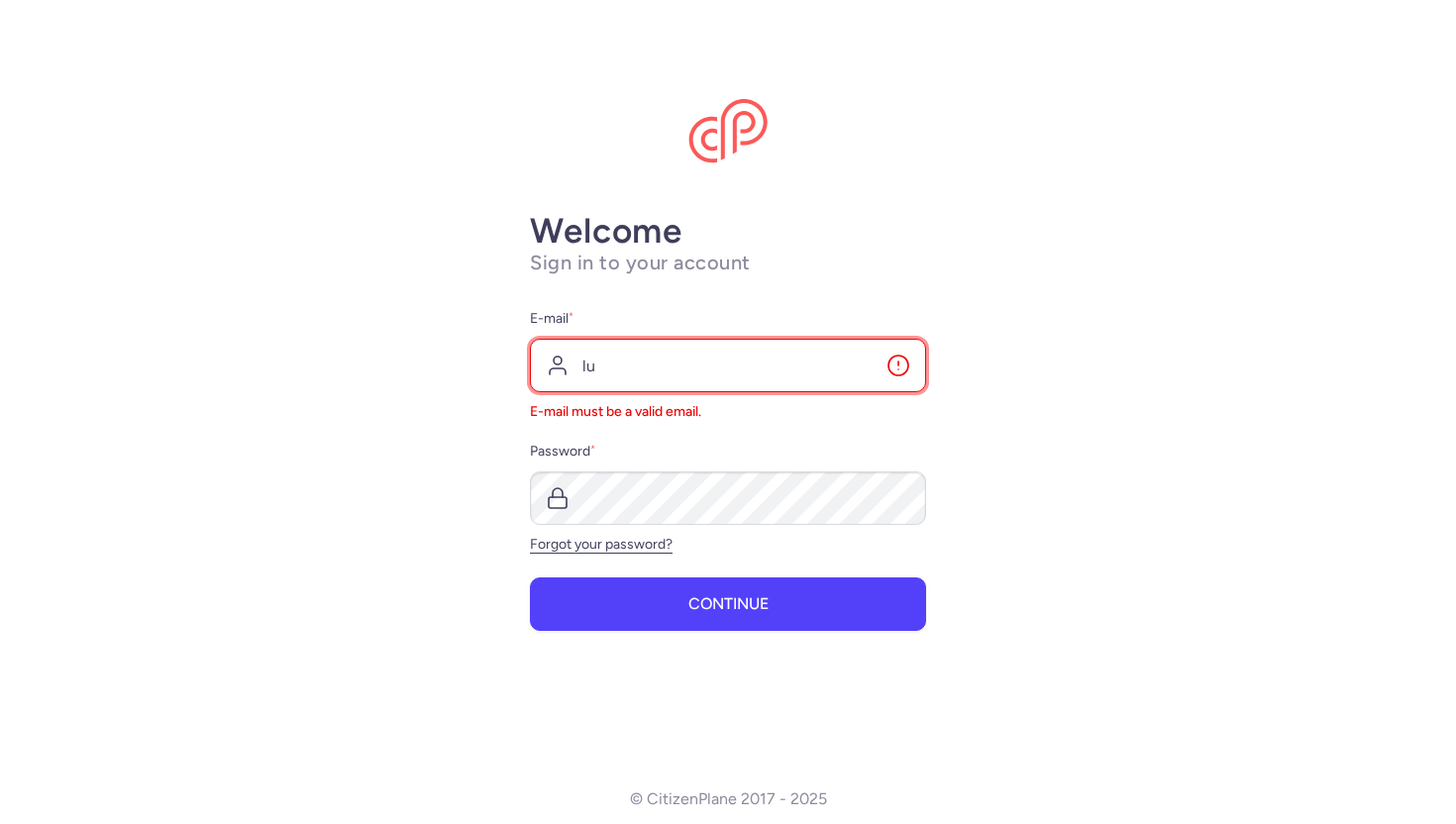 type on "l" 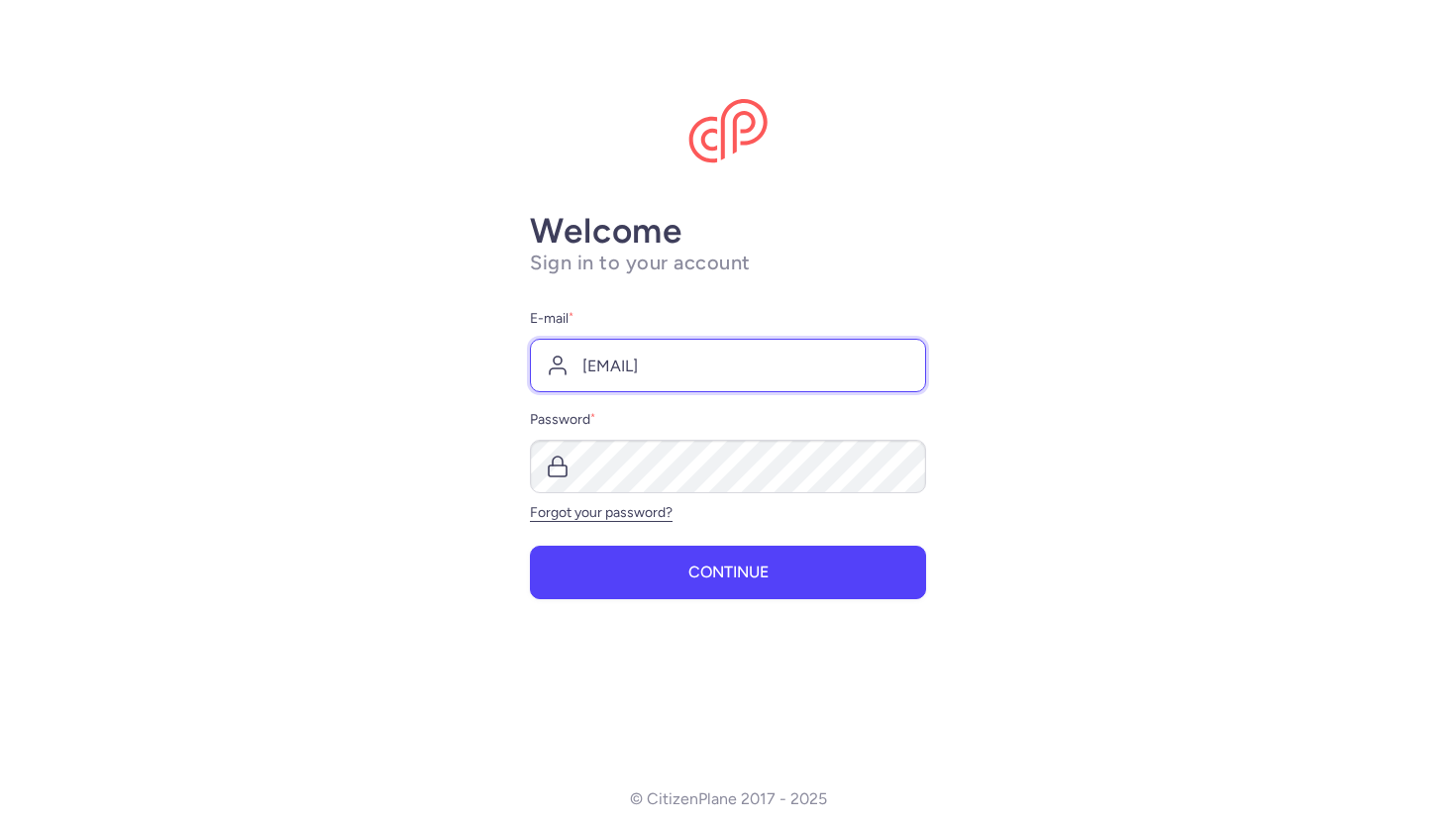 type on "[EMAIL]" 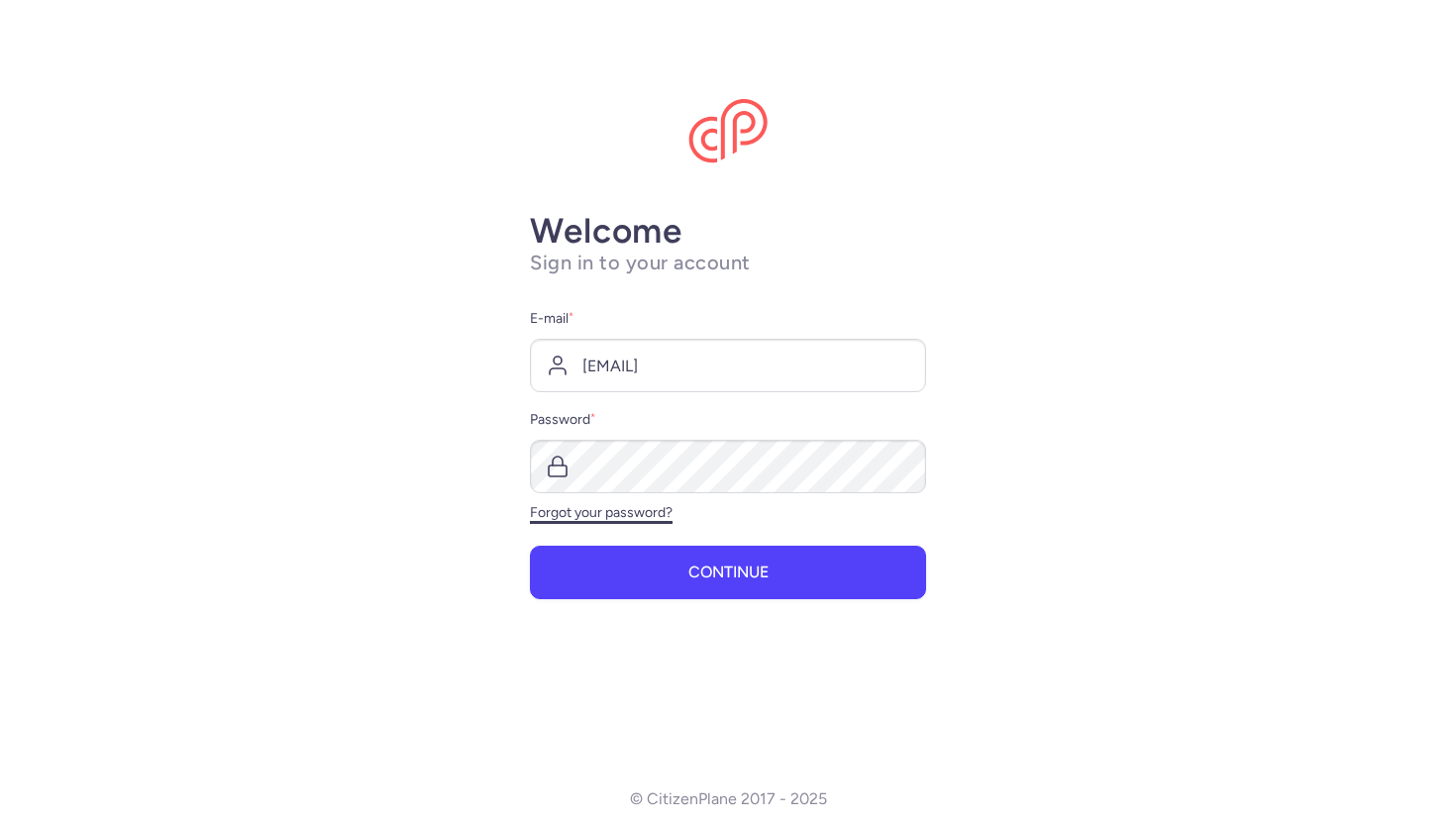 click on "Forgot your password?" at bounding box center [601, 512] 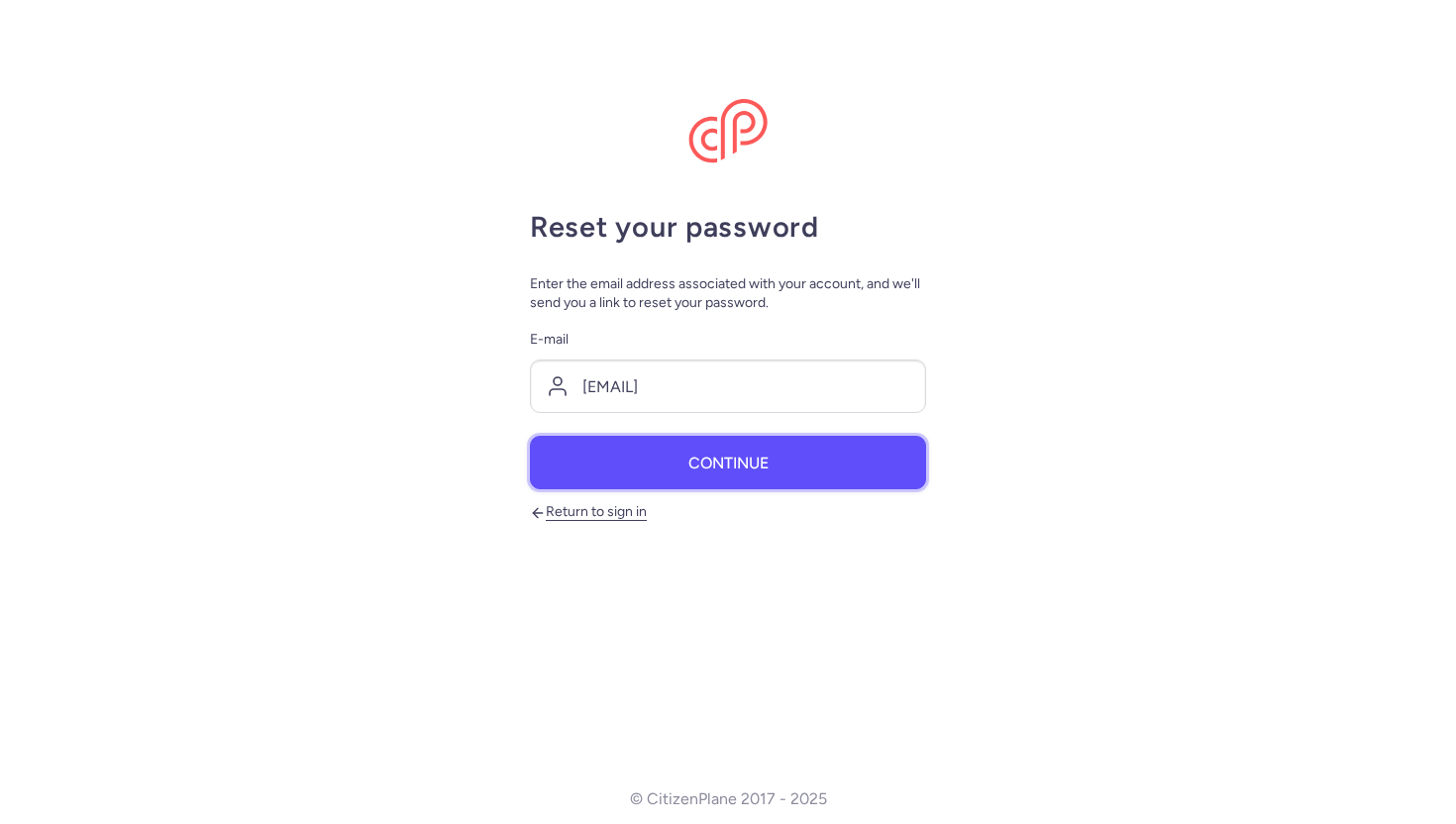 click on "Continue" at bounding box center [728, 464] 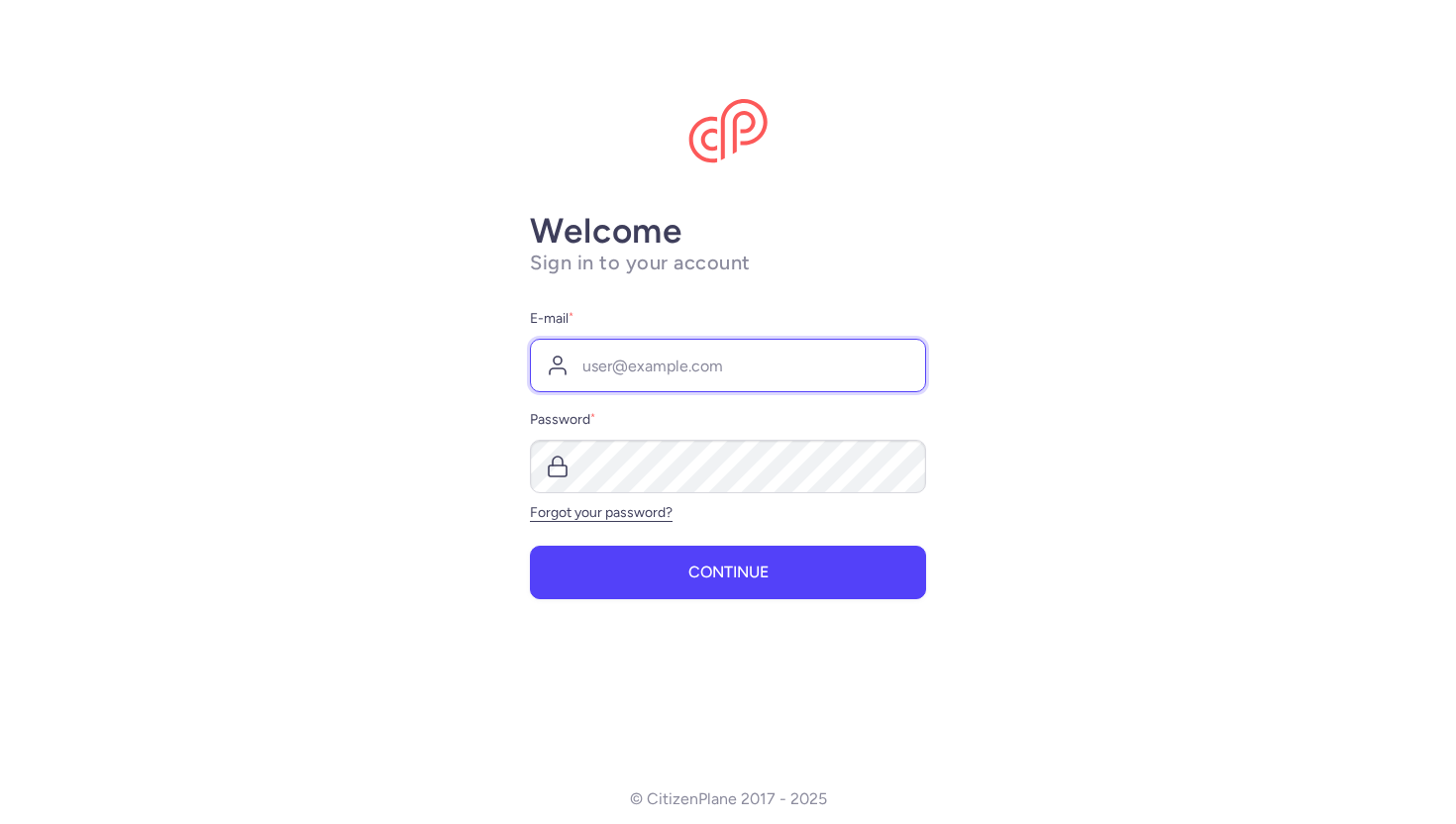 click on "E-mail  *" at bounding box center (728, 365) 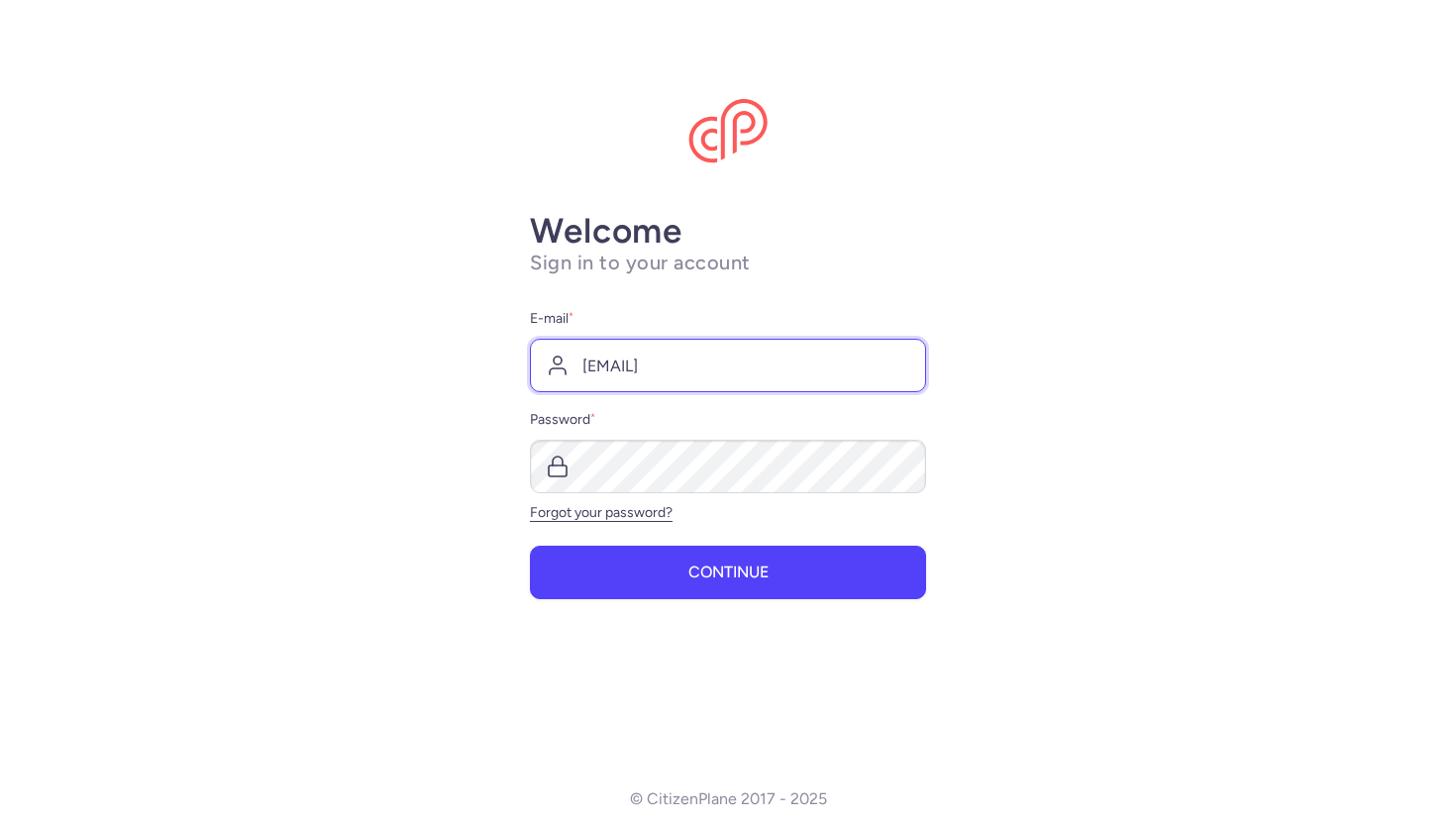 click on "[EMAIL]" at bounding box center (728, 365) 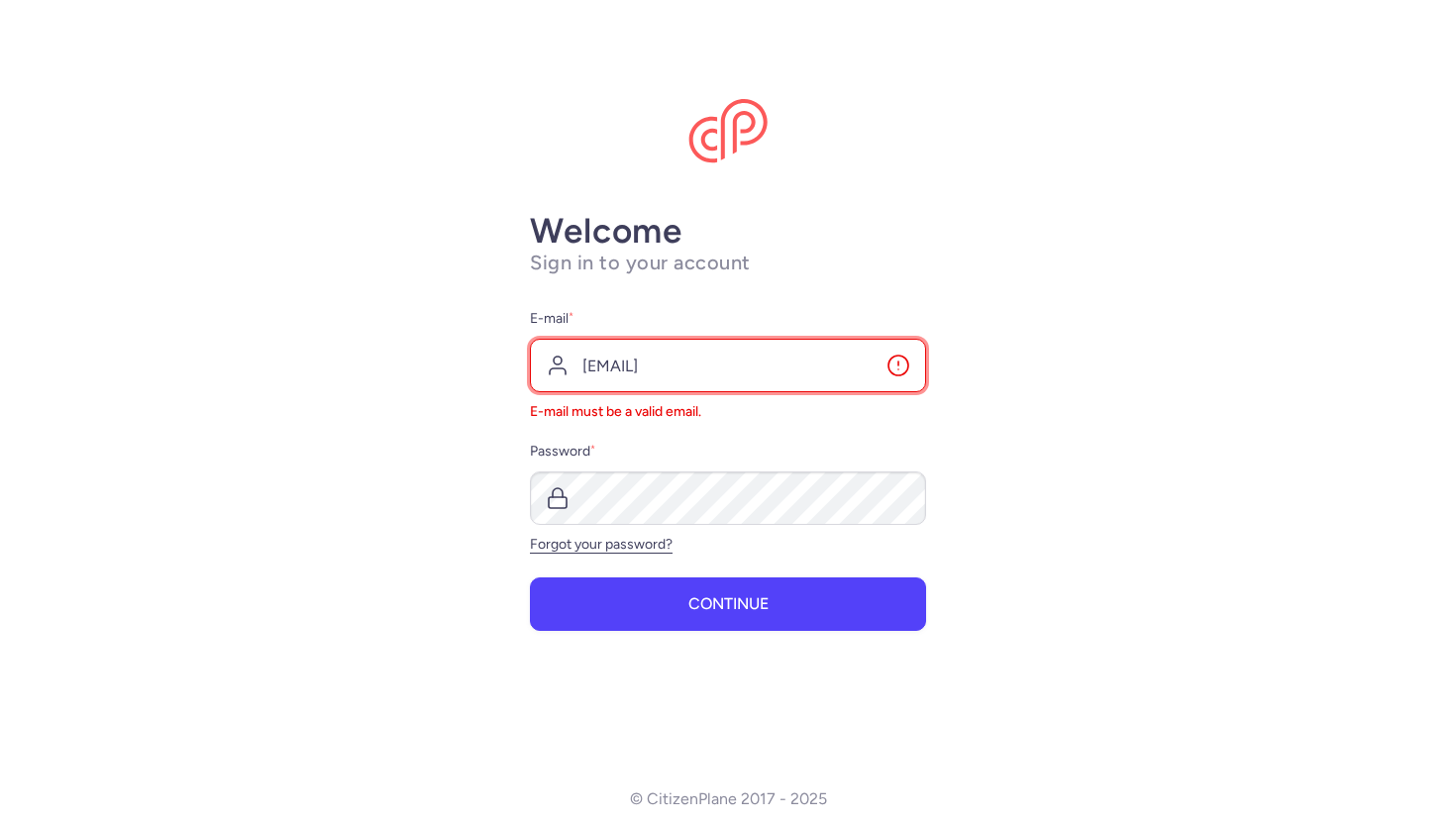 click on "[EMAIL]" at bounding box center [728, 365] 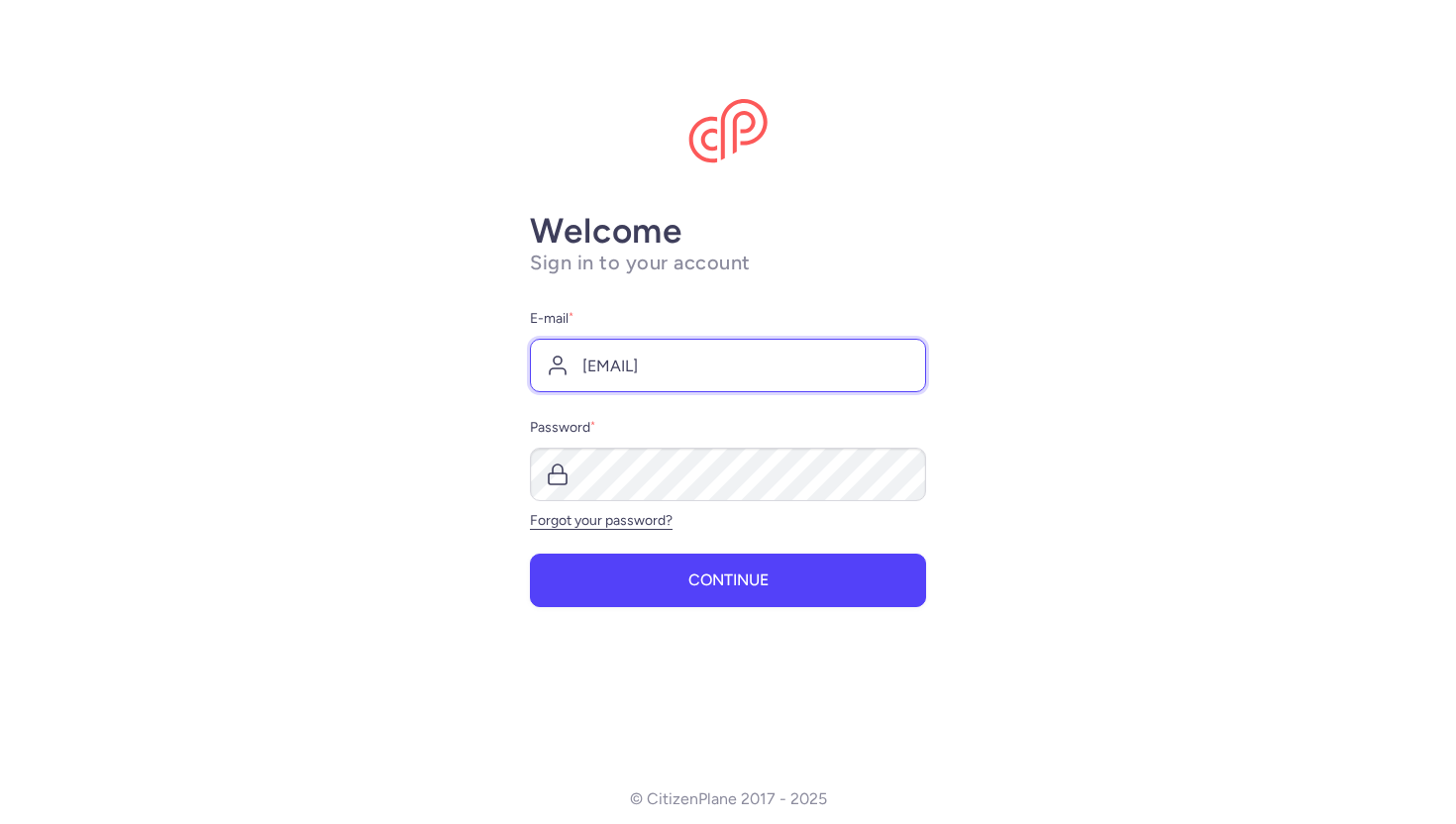 type on "[EMAIL]" 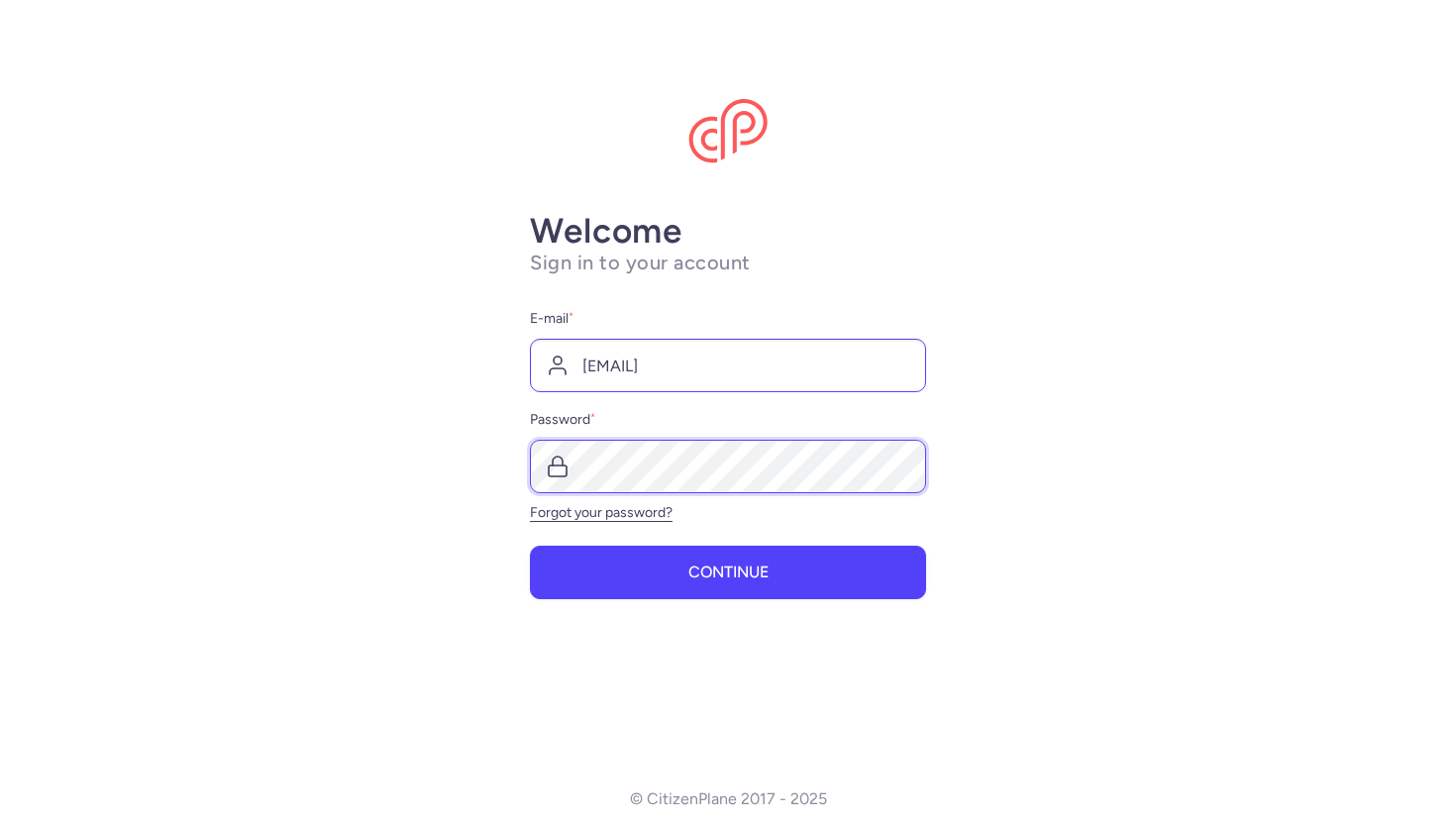 click on "Continue" at bounding box center (728, 572) 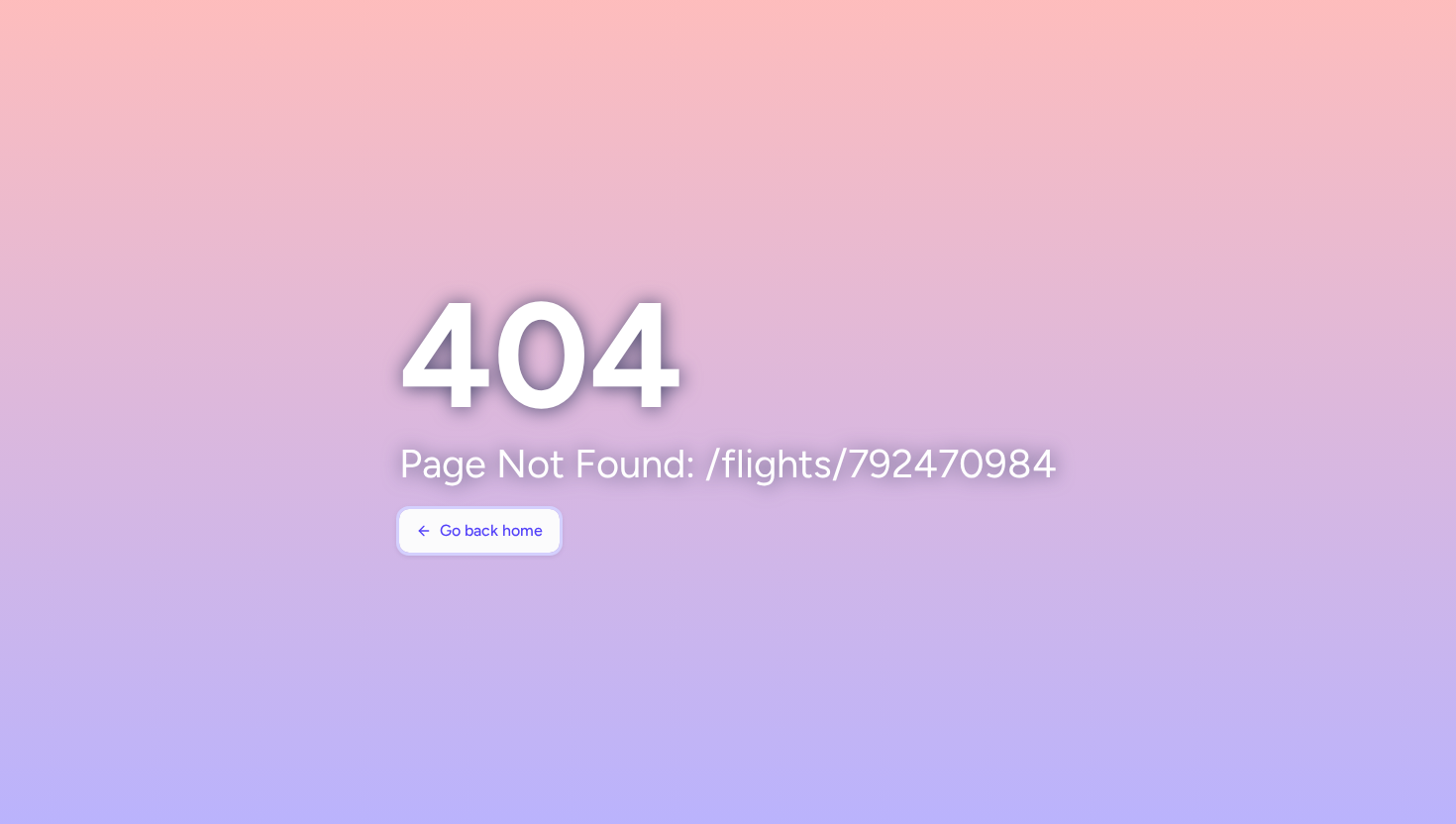 click on "Go back home" at bounding box center [479, 531] 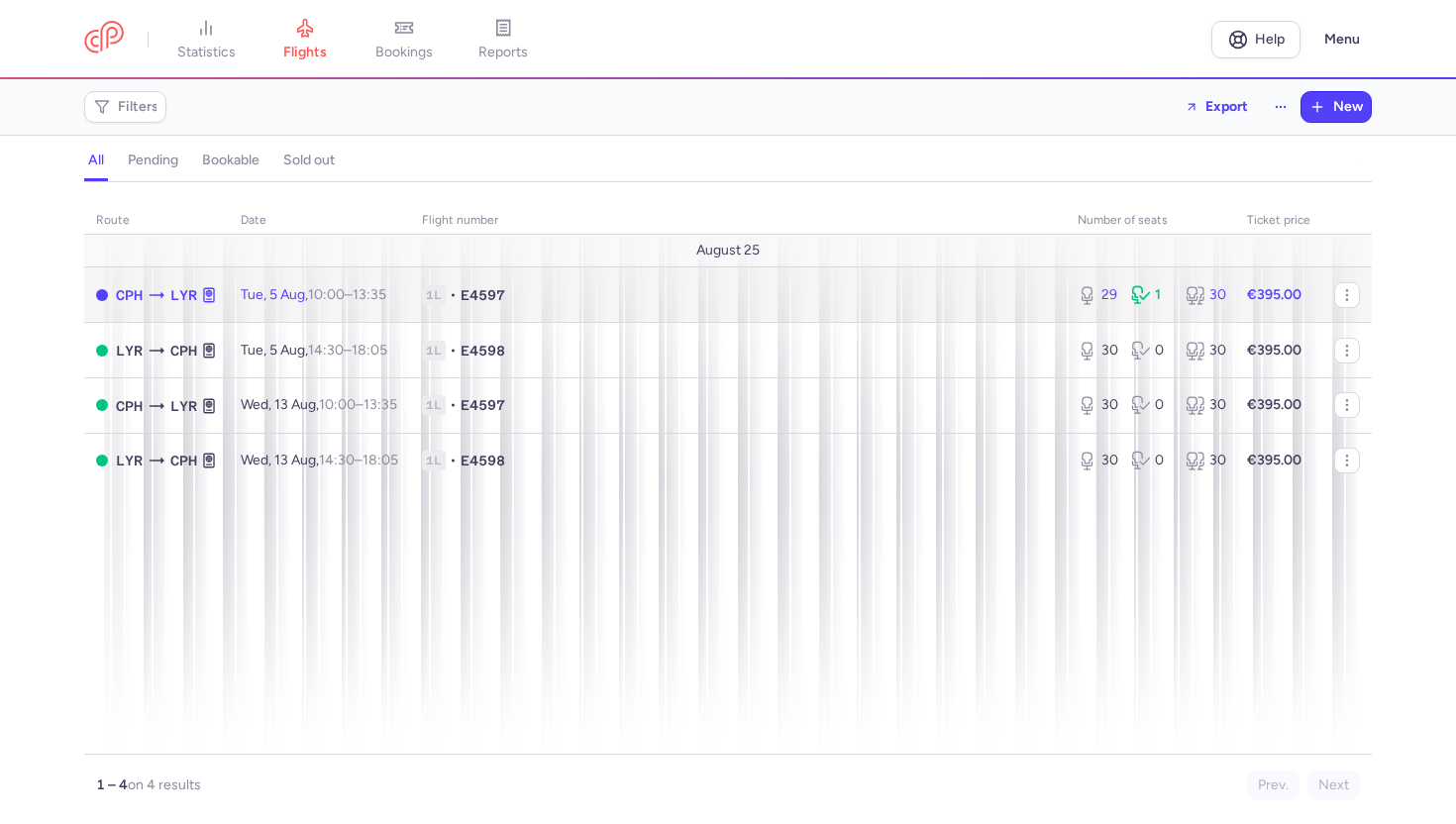 click on "1L • E4597" 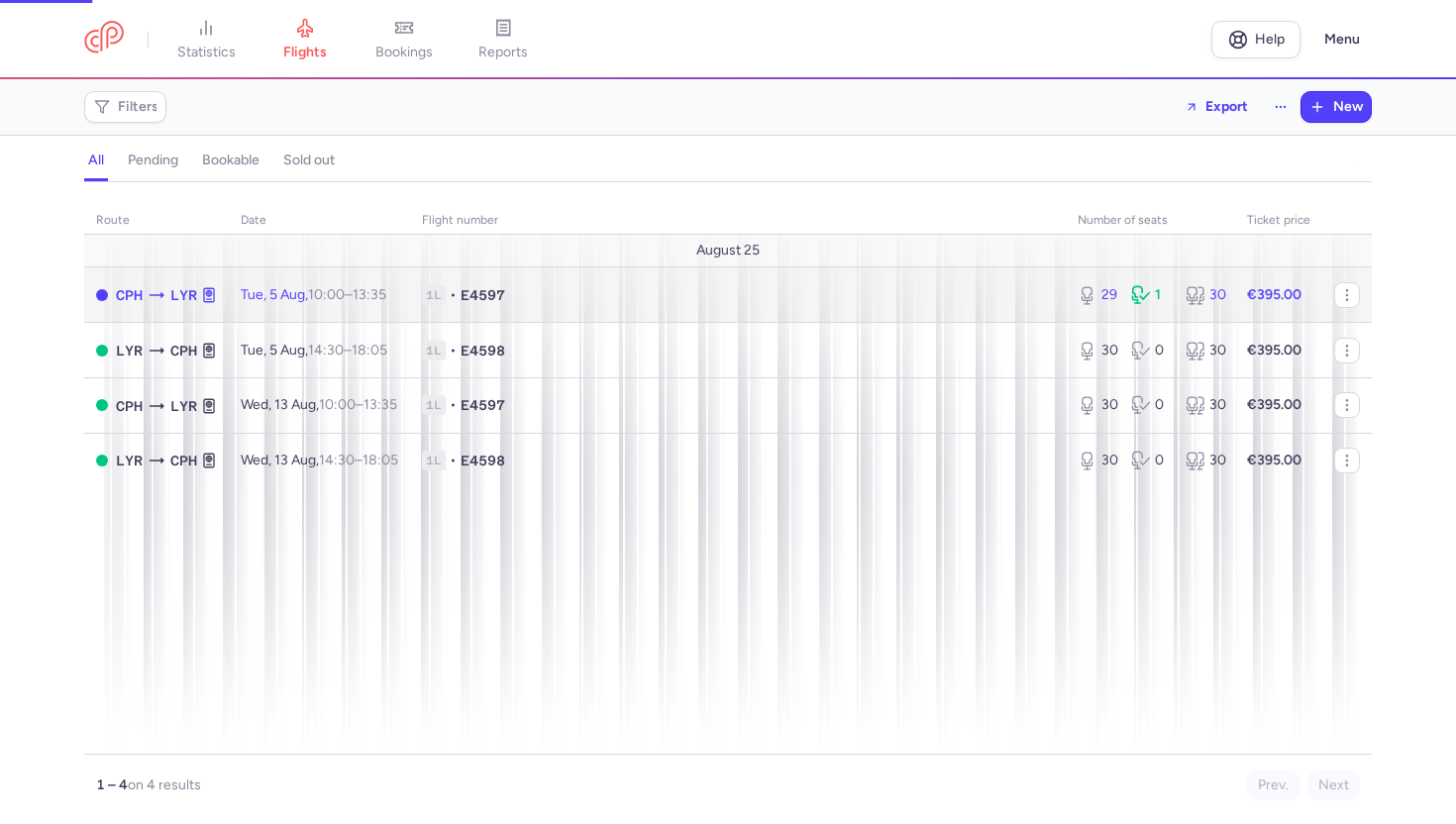 select on "days" 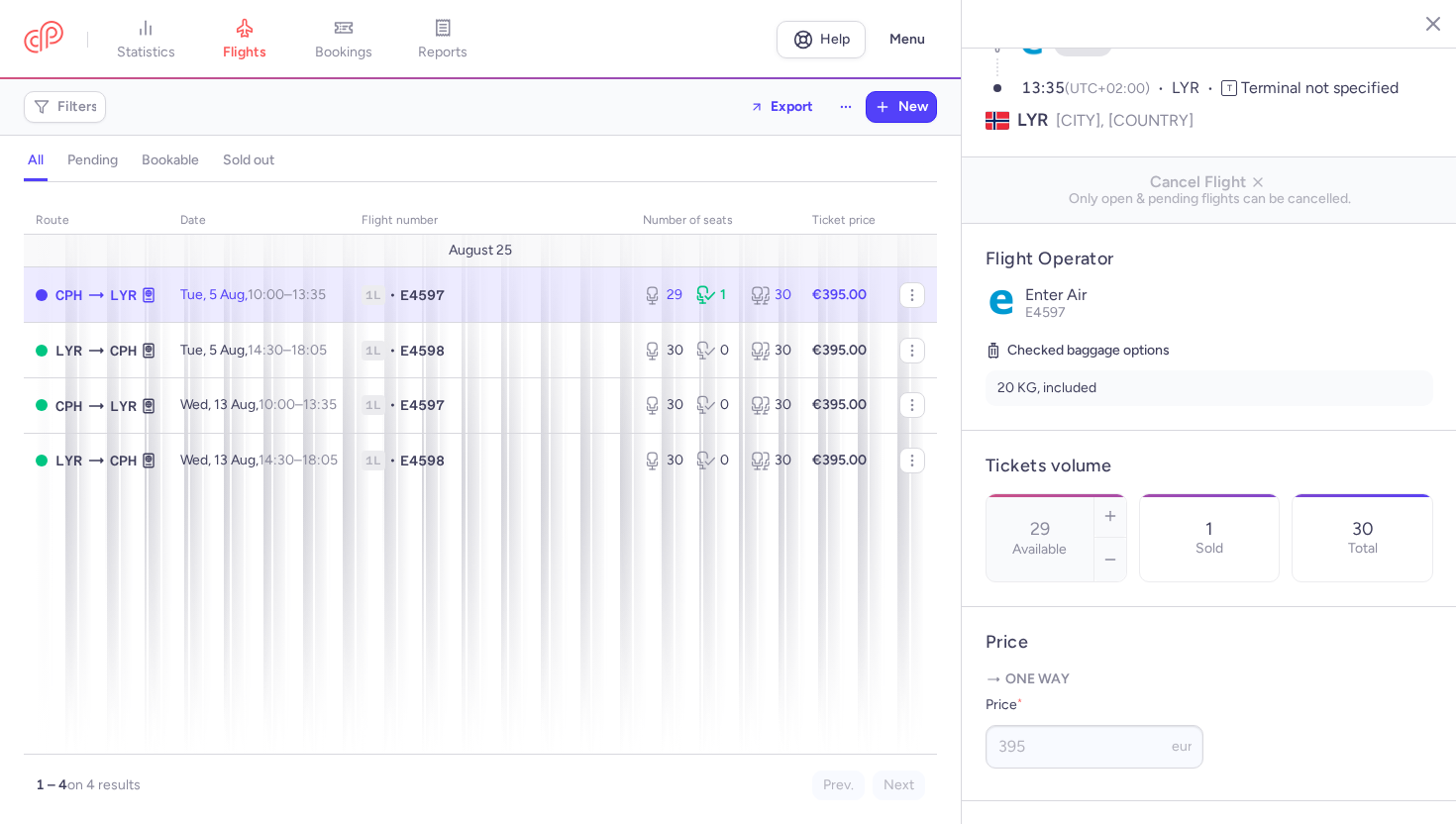 scroll, scrollTop: 204, scrollLeft: 0, axis: vertical 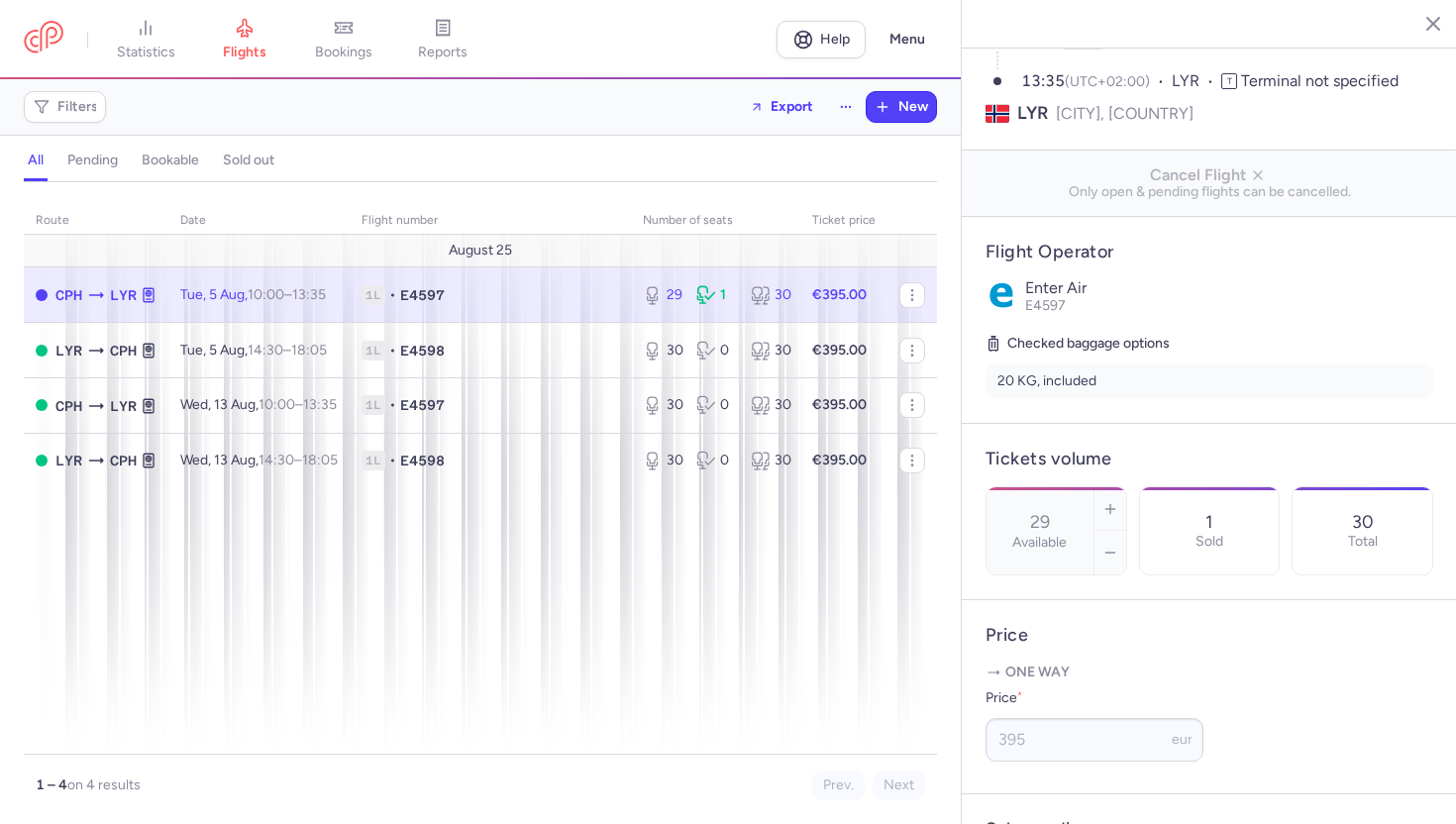 click on "Sold" at bounding box center [1209, 542] 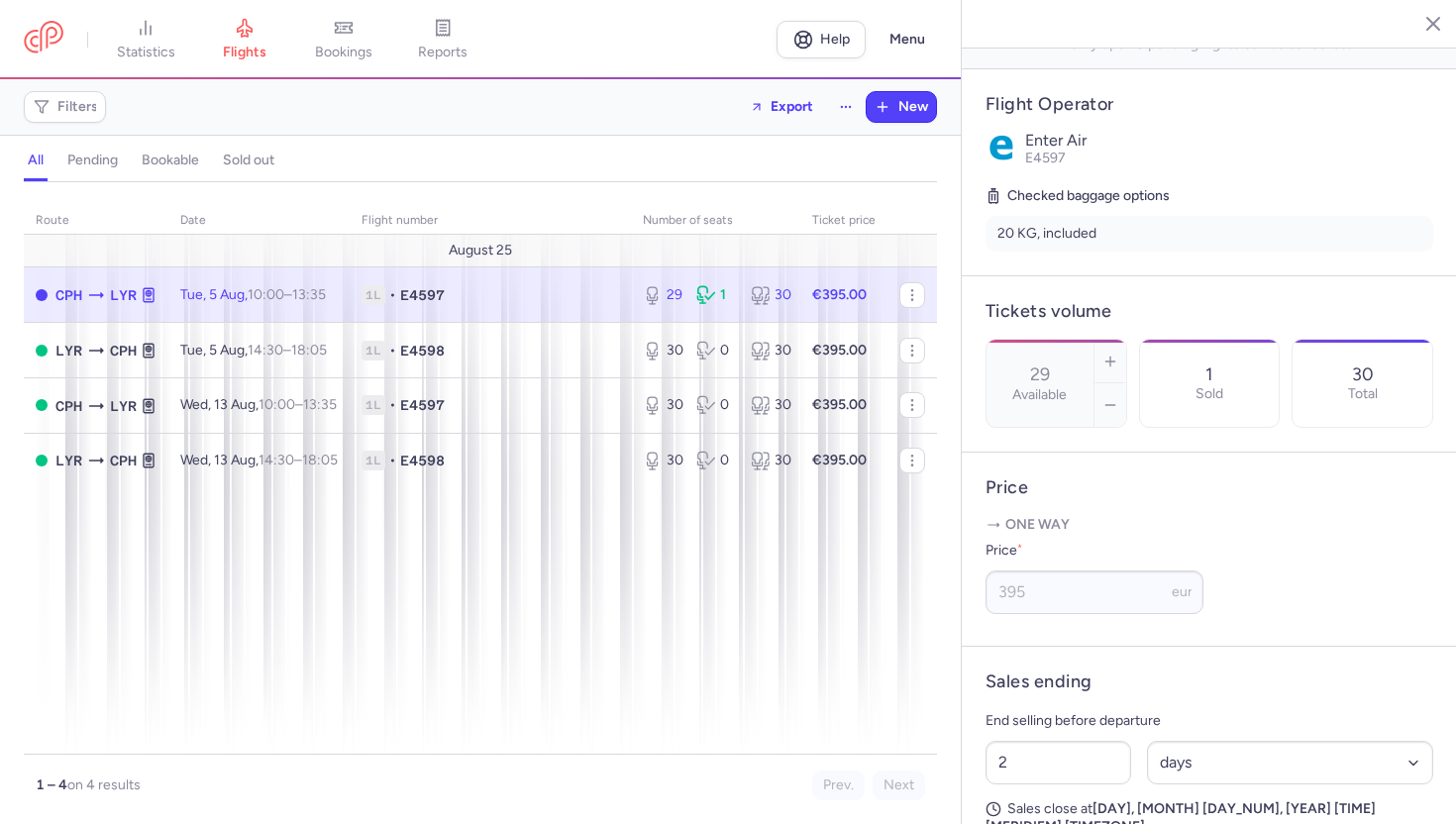 scroll, scrollTop: 493, scrollLeft: 0, axis: vertical 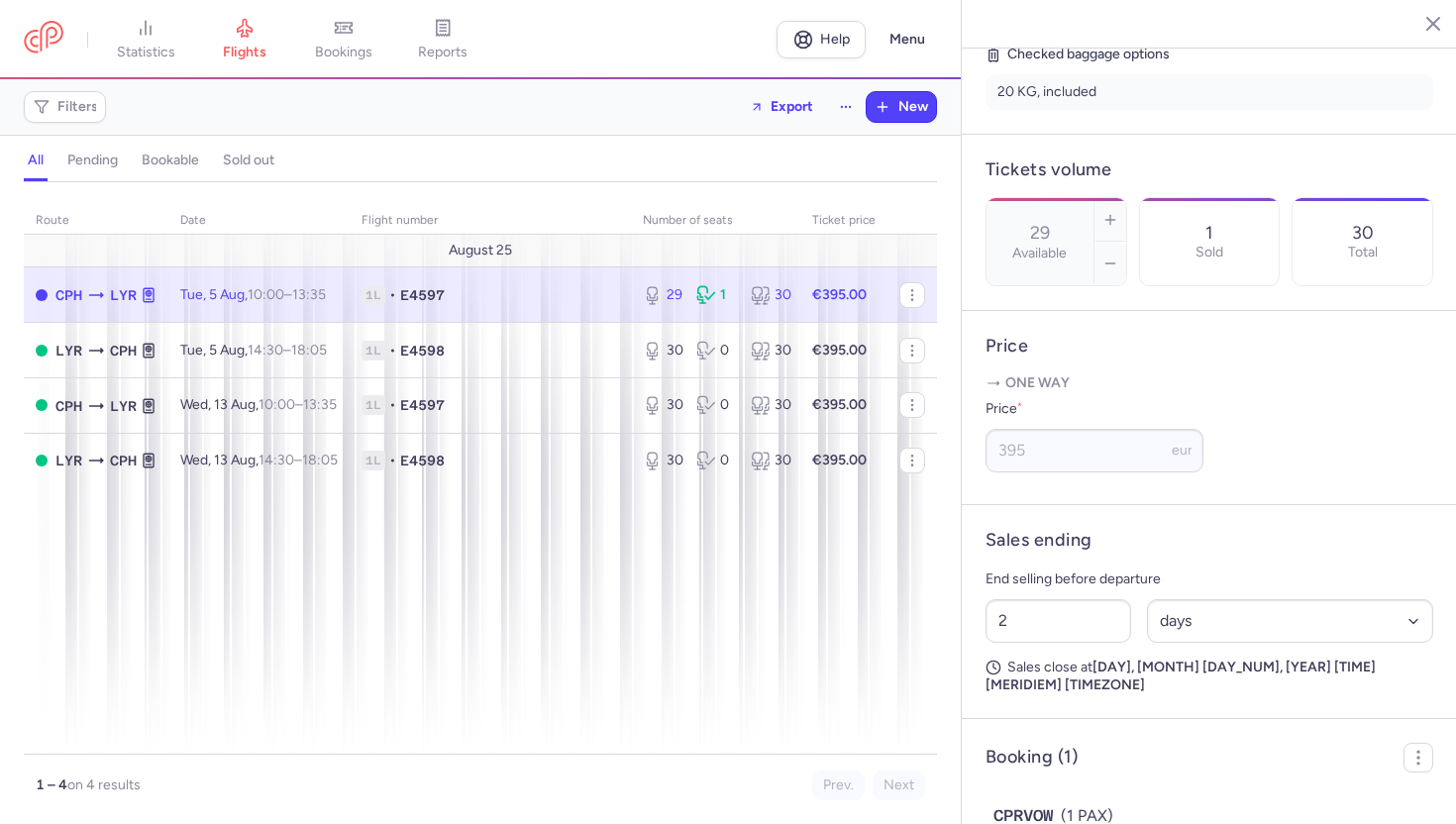 click on "Tickets volume 29  Available  1 Sold 30 Total" at bounding box center [1209, 223] 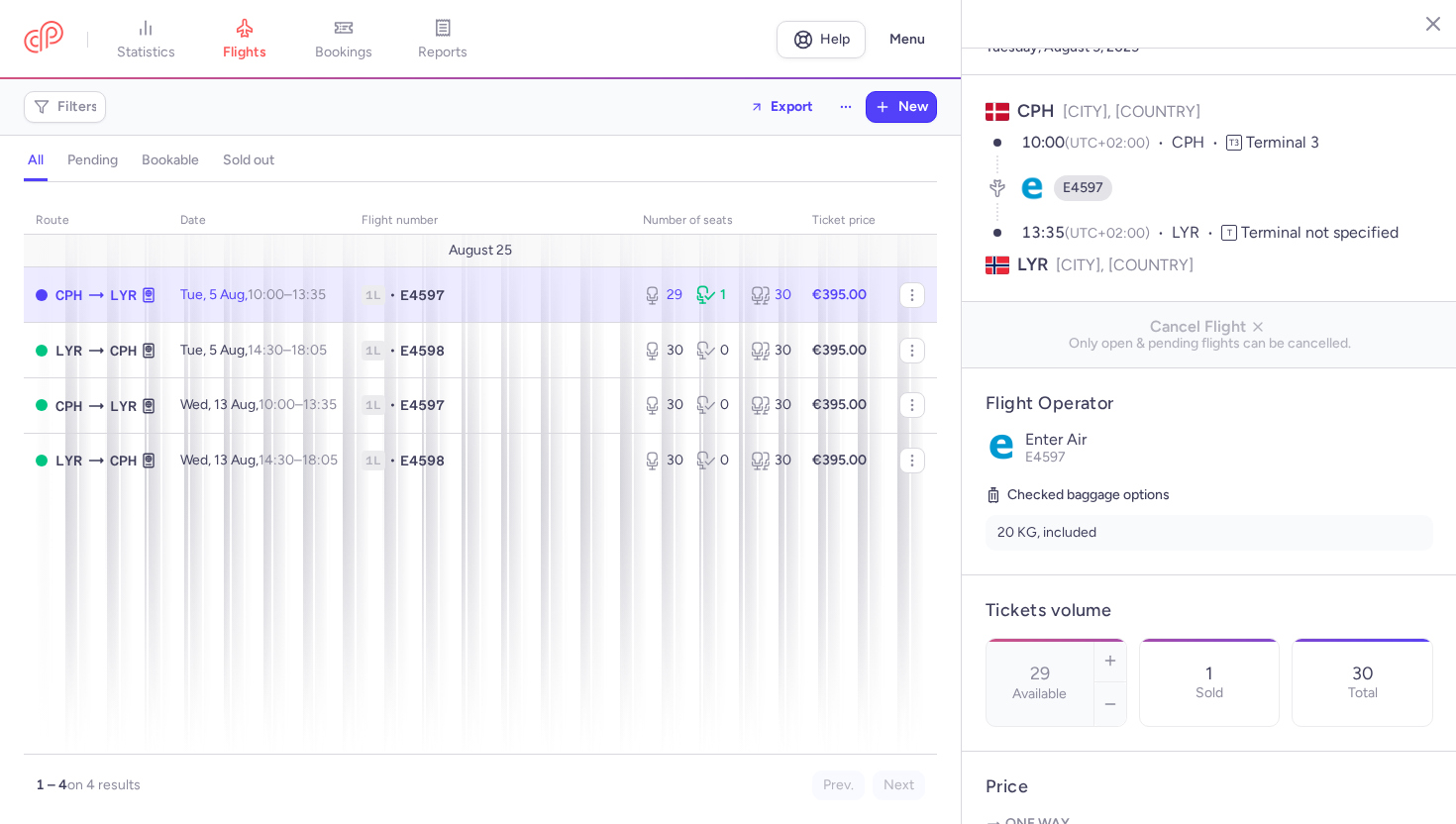 scroll, scrollTop: 0, scrollLeft: 0, axis: both 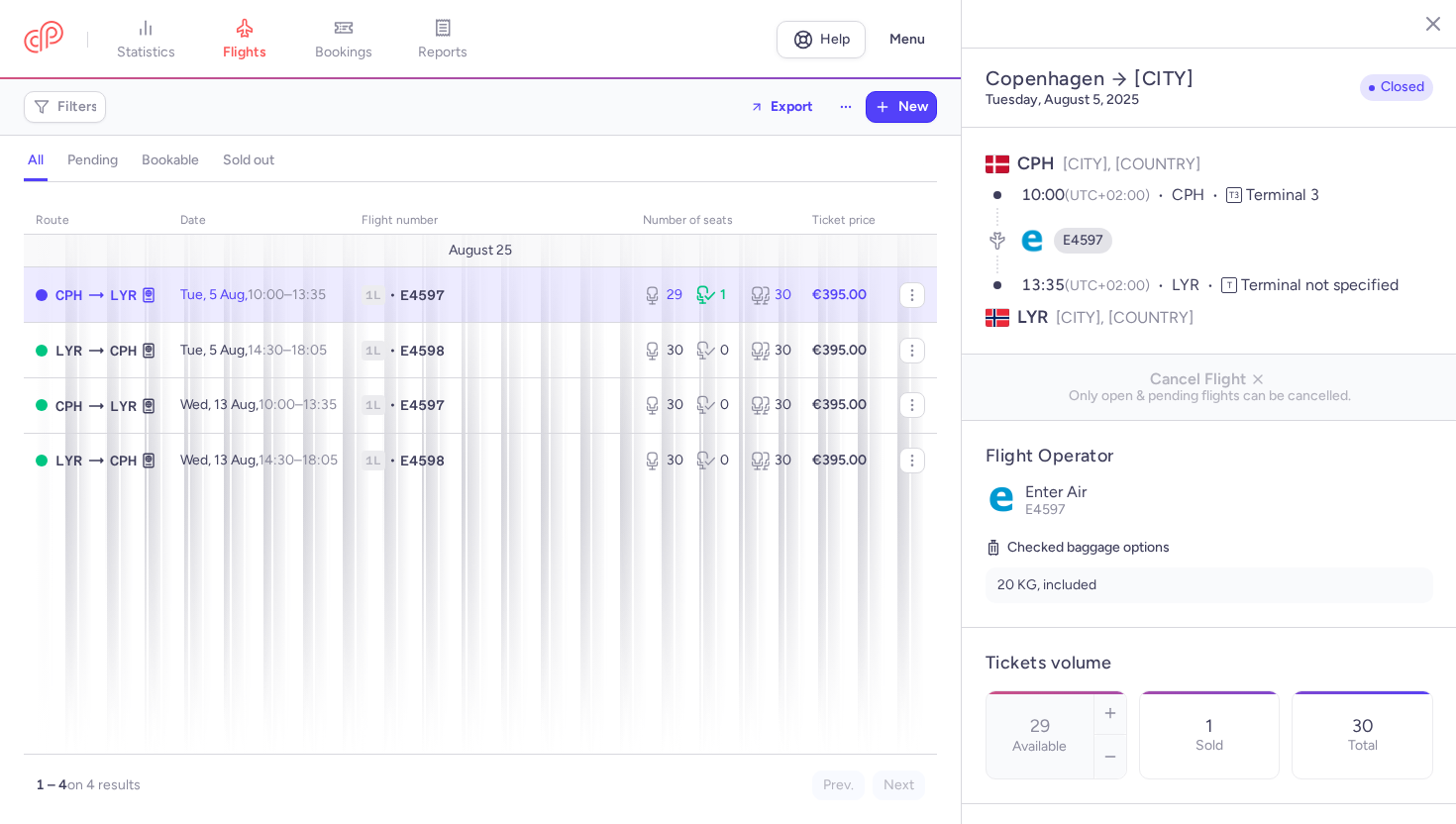 click on "1 Sold" at bounding box center [1209, 735] 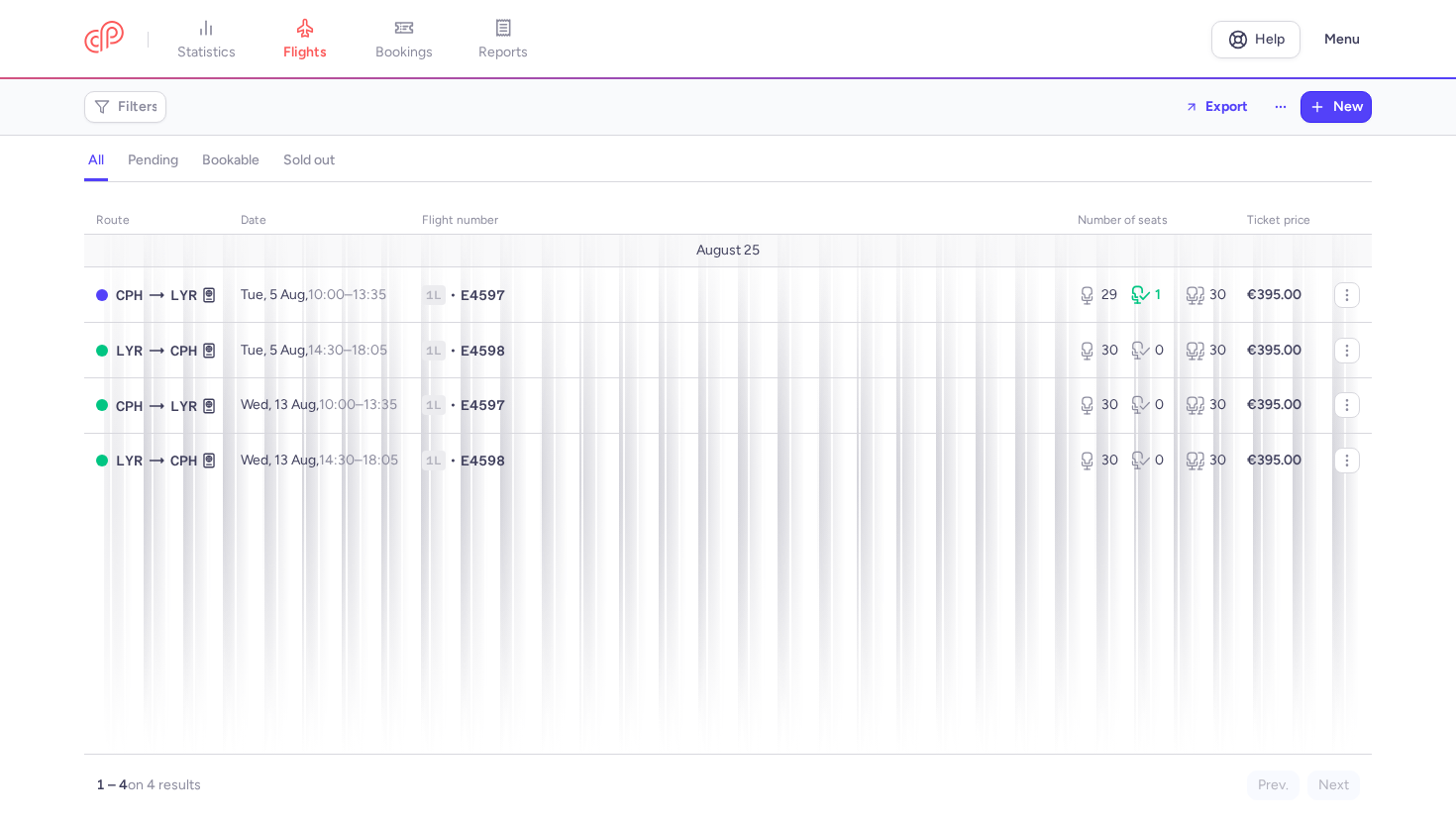 click on "pending" at bounding box center [153, 160] 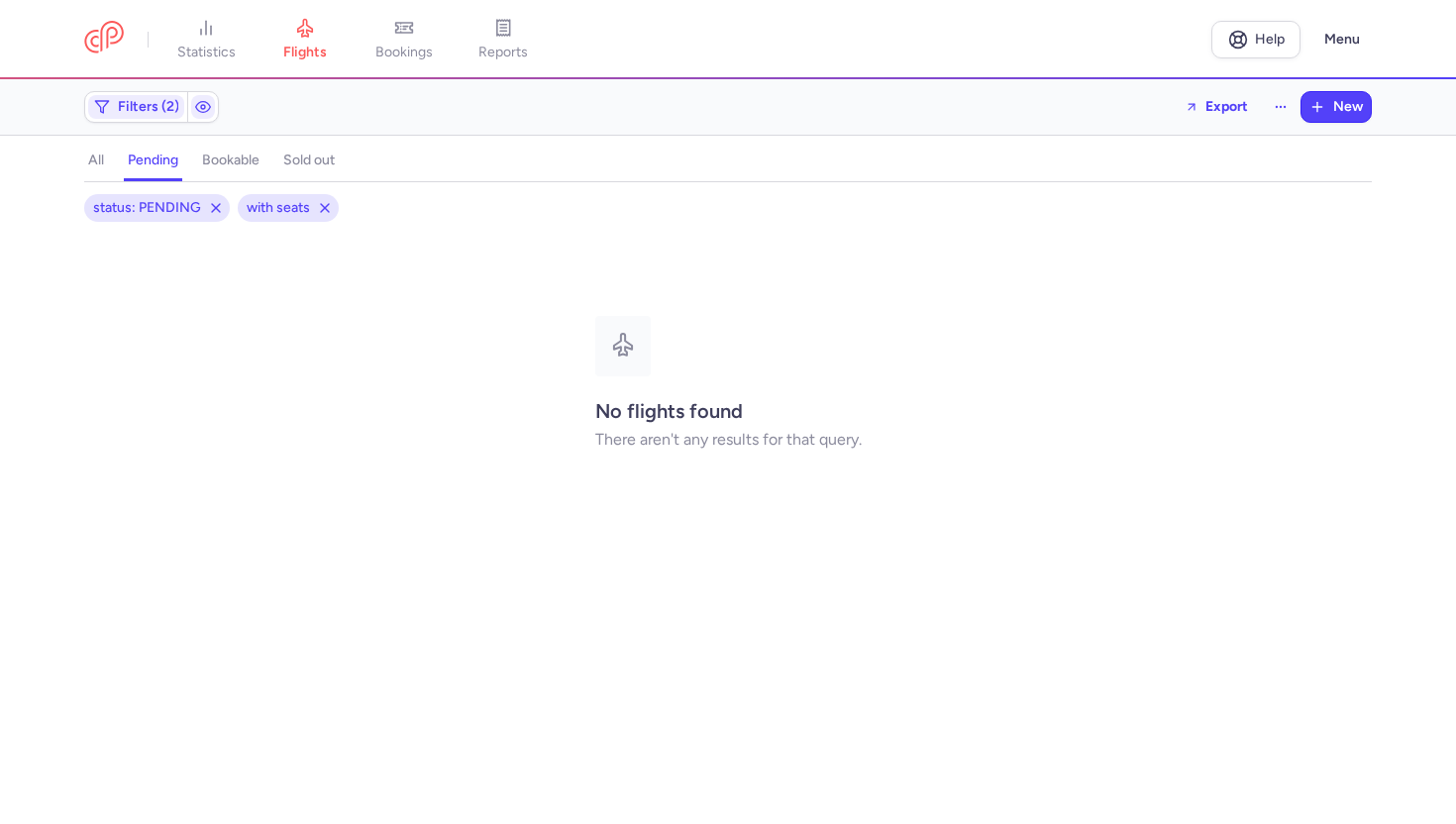 click on "bookable" at bounding box center (231, 160) 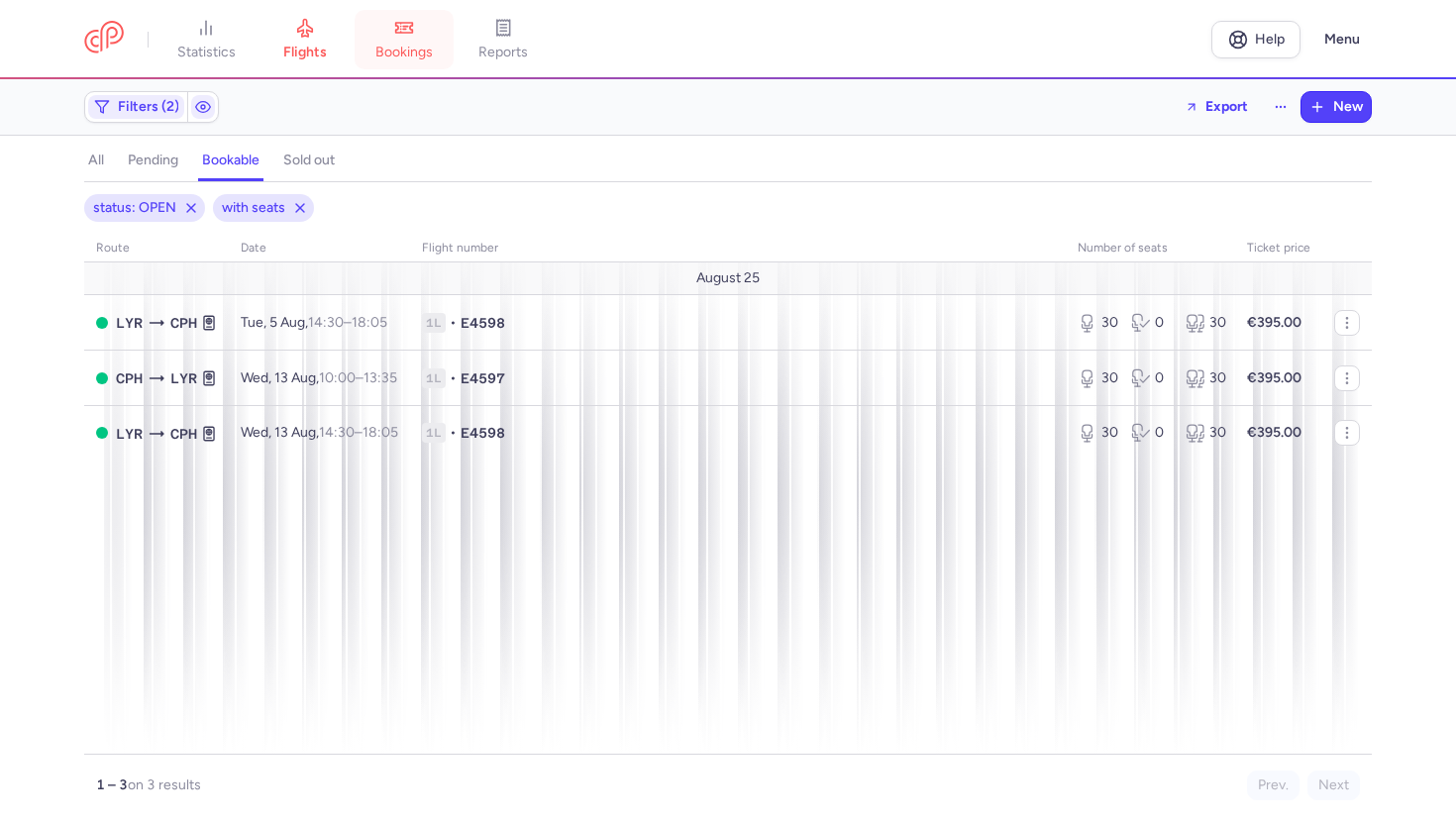 click on "bookings" at bounding box center [404, 40] 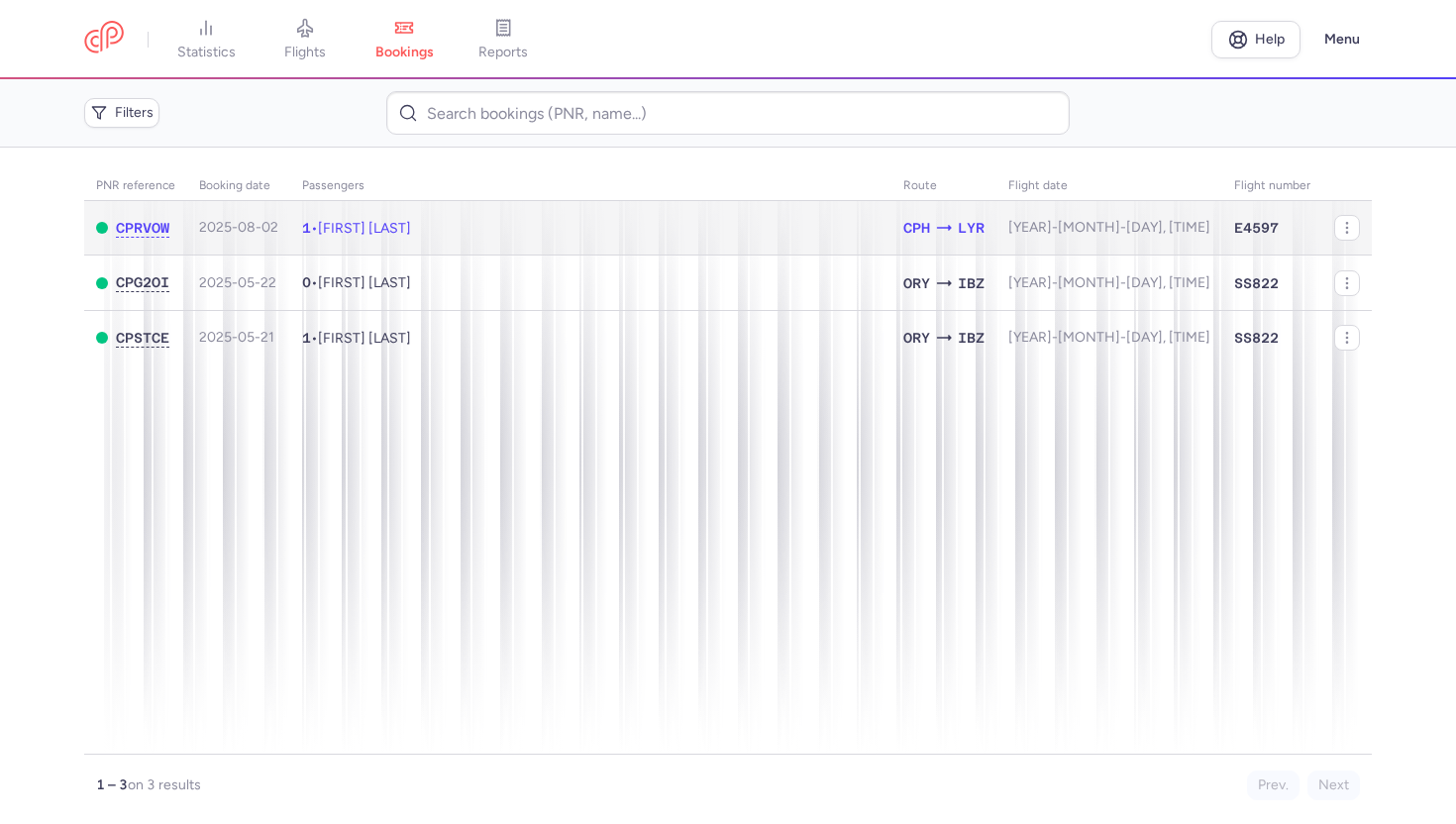 click on "[FIRST] [LAST]" at bounding box center (364, 228) 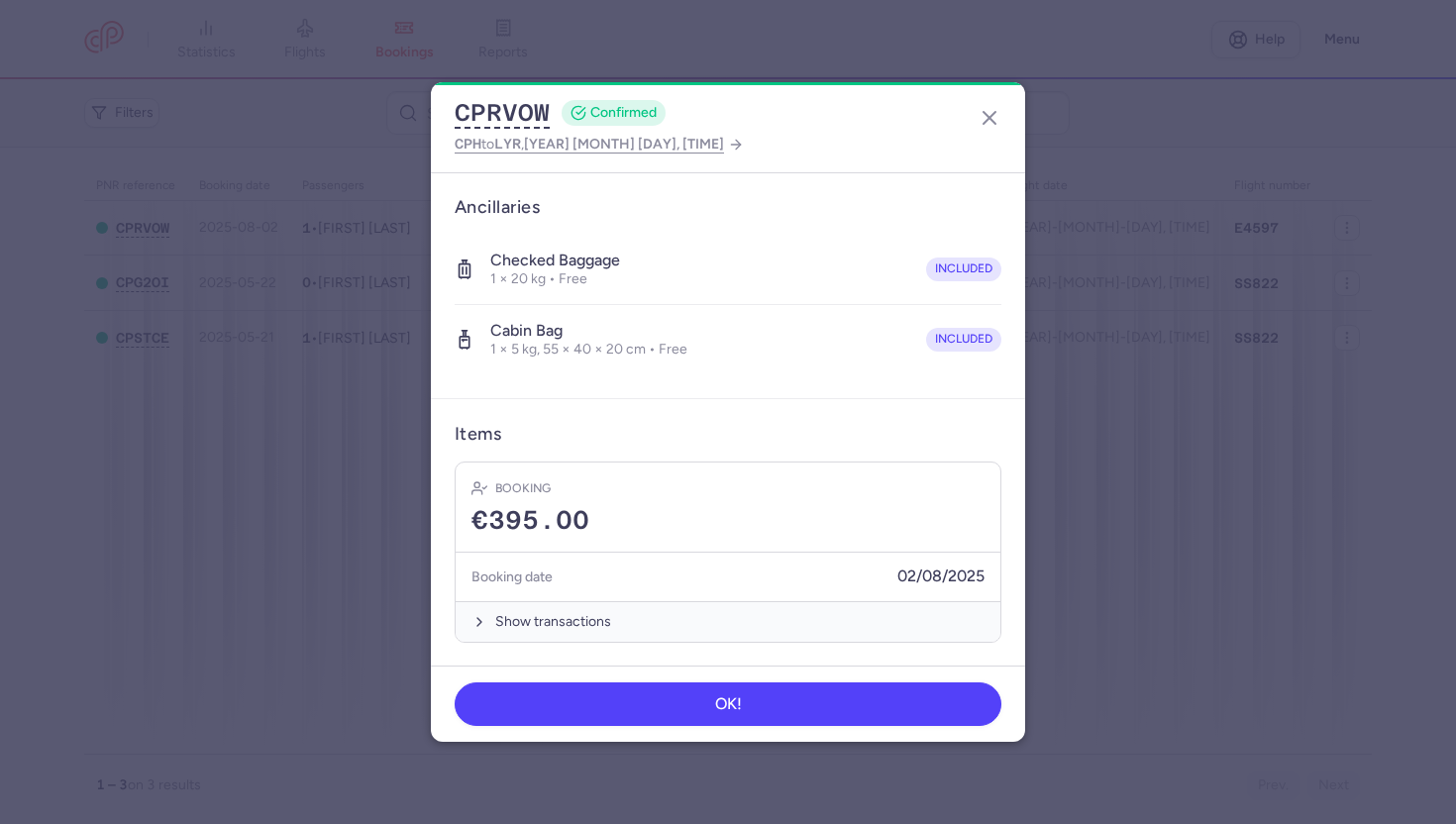scroll, scrollTop: 0, scrollLeft: 0, axis: both 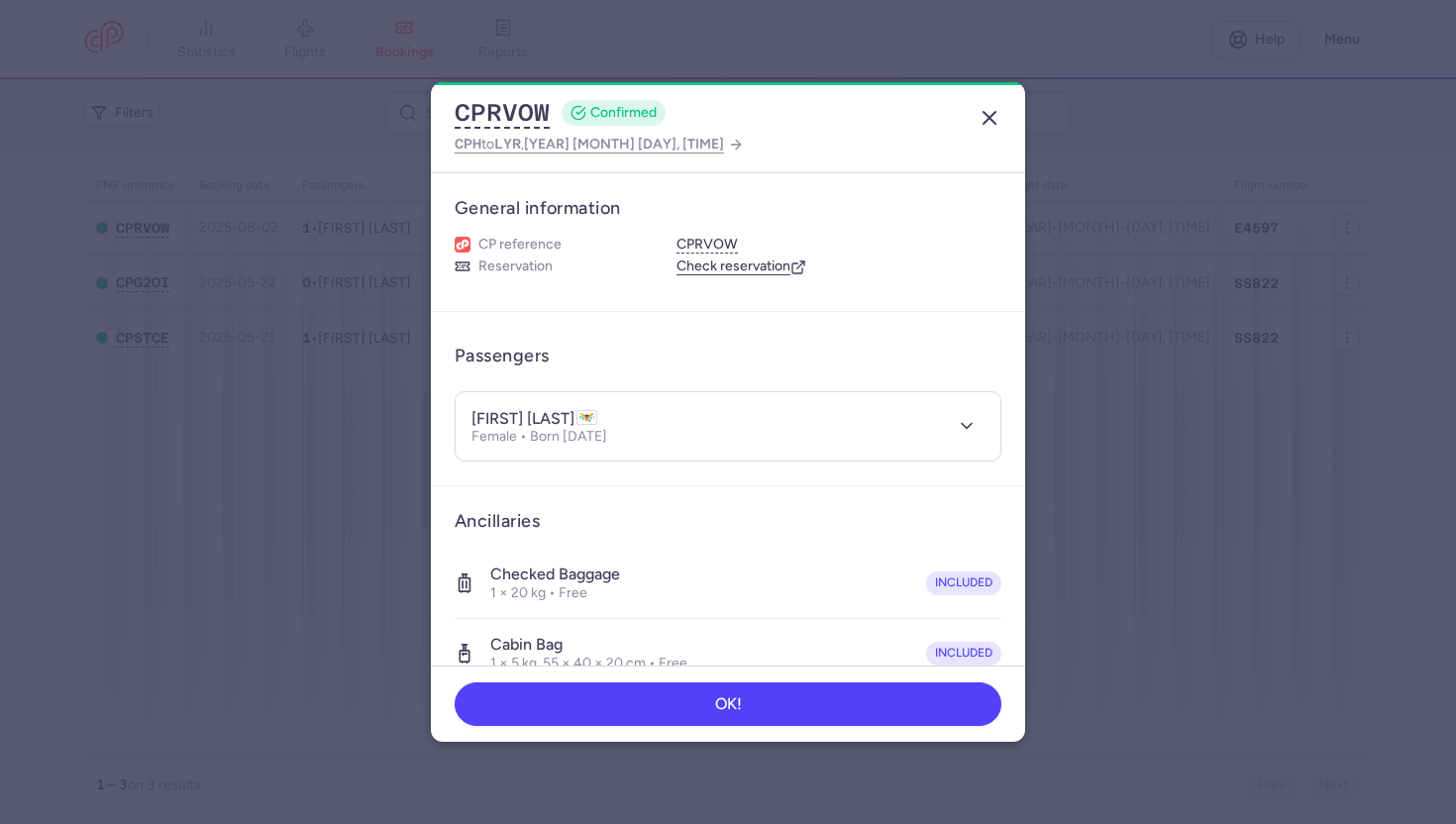 click 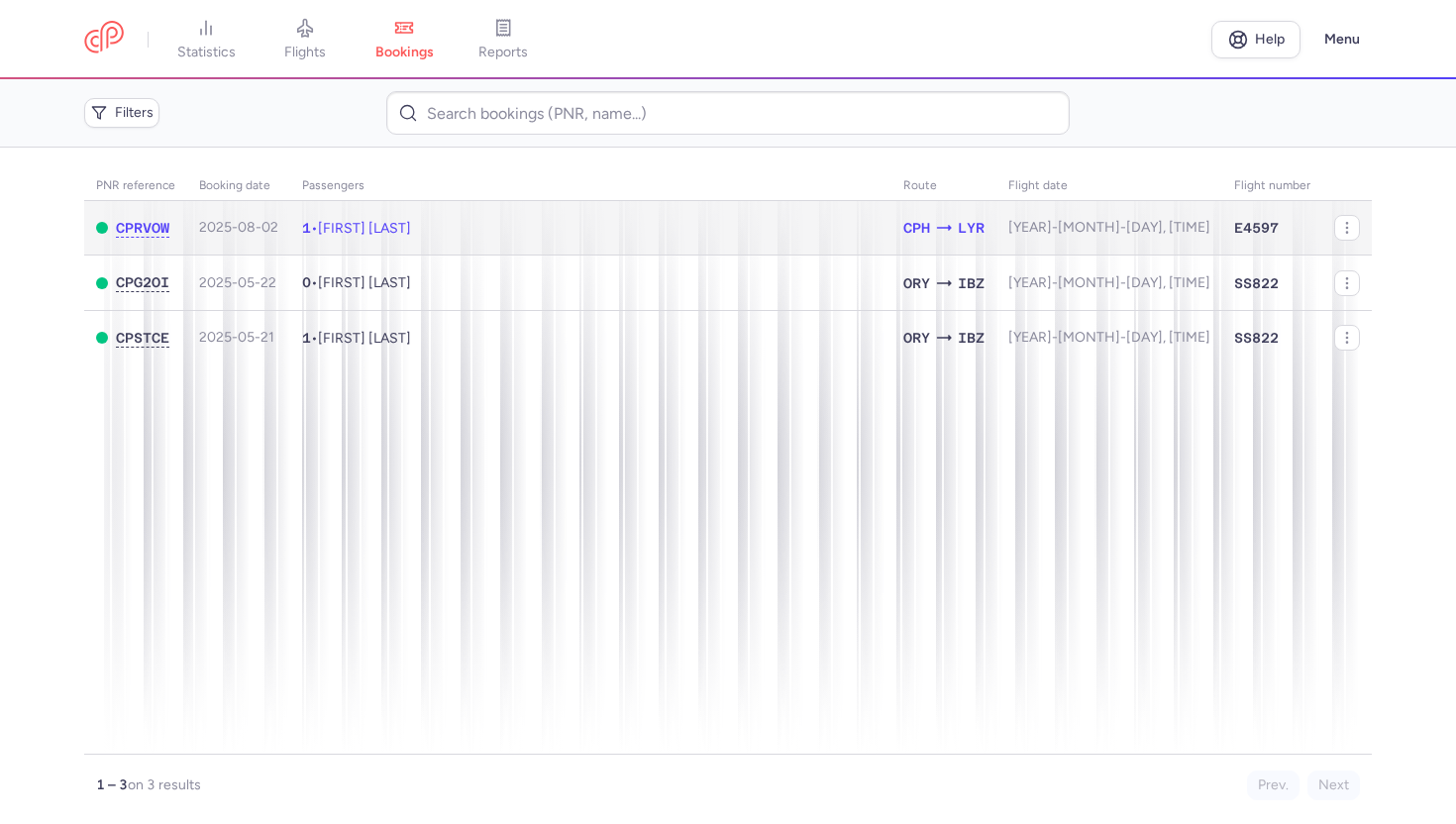 click on "1  •  [FIRST] [LAST]" 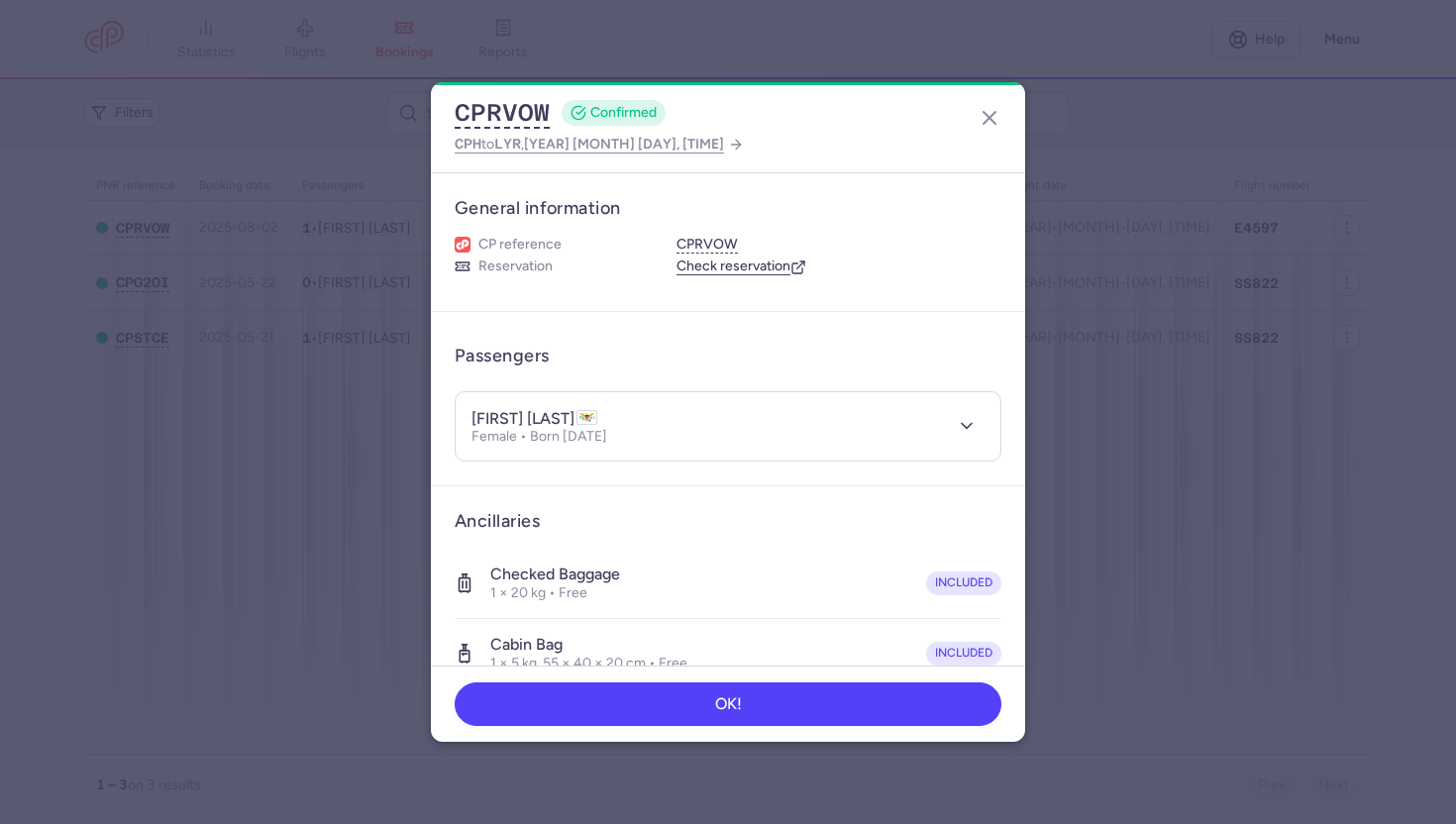 scroll, scrollTop: 106, scrollLeft: 0, axis: vertical 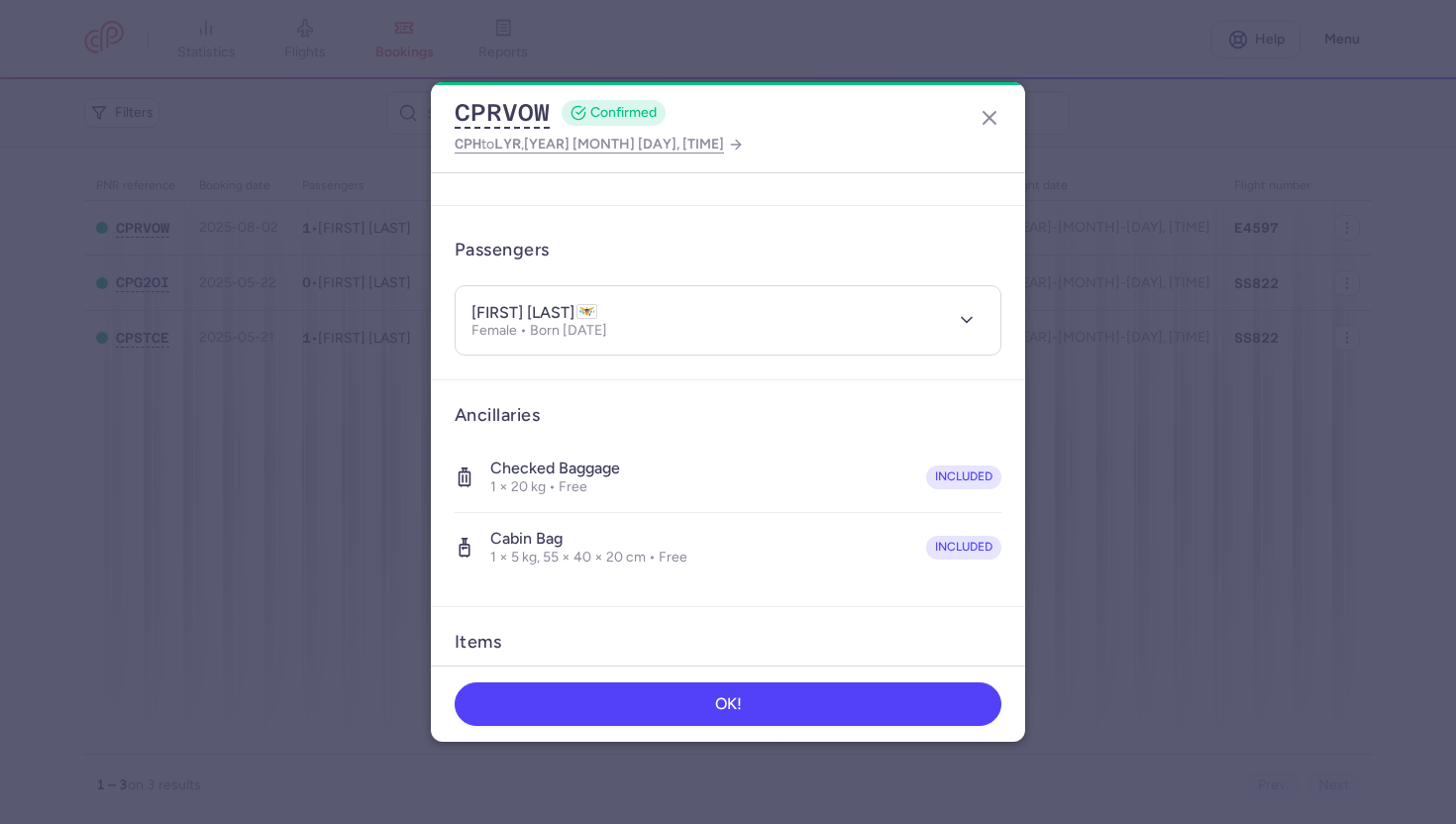 click on "[FIRST] [LAST]  Female • Born [DATE]" at bounding box center [706, 320] 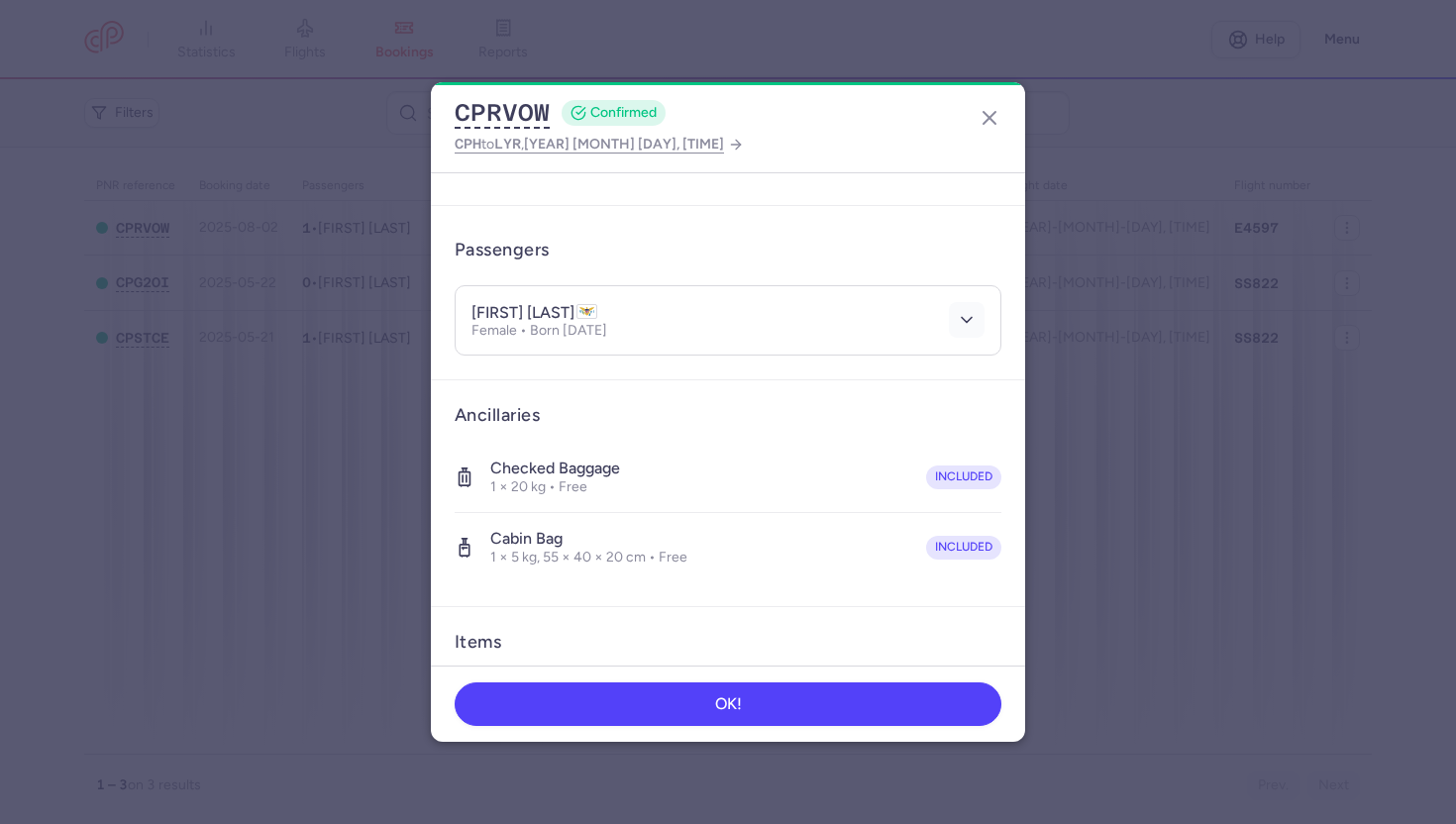 click 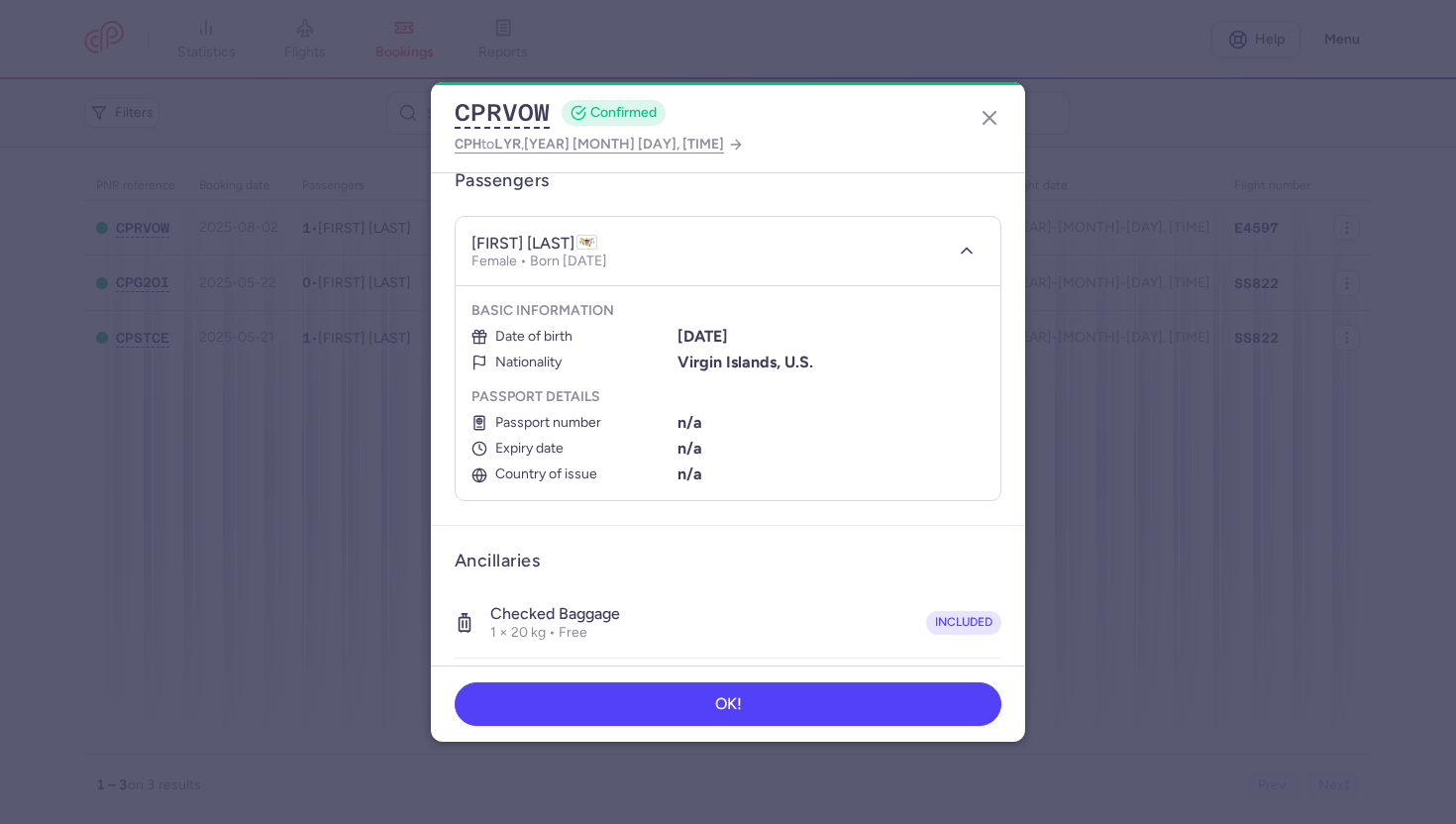 scroll, scrollTop: 0, scrollLeft: 0, axis: both 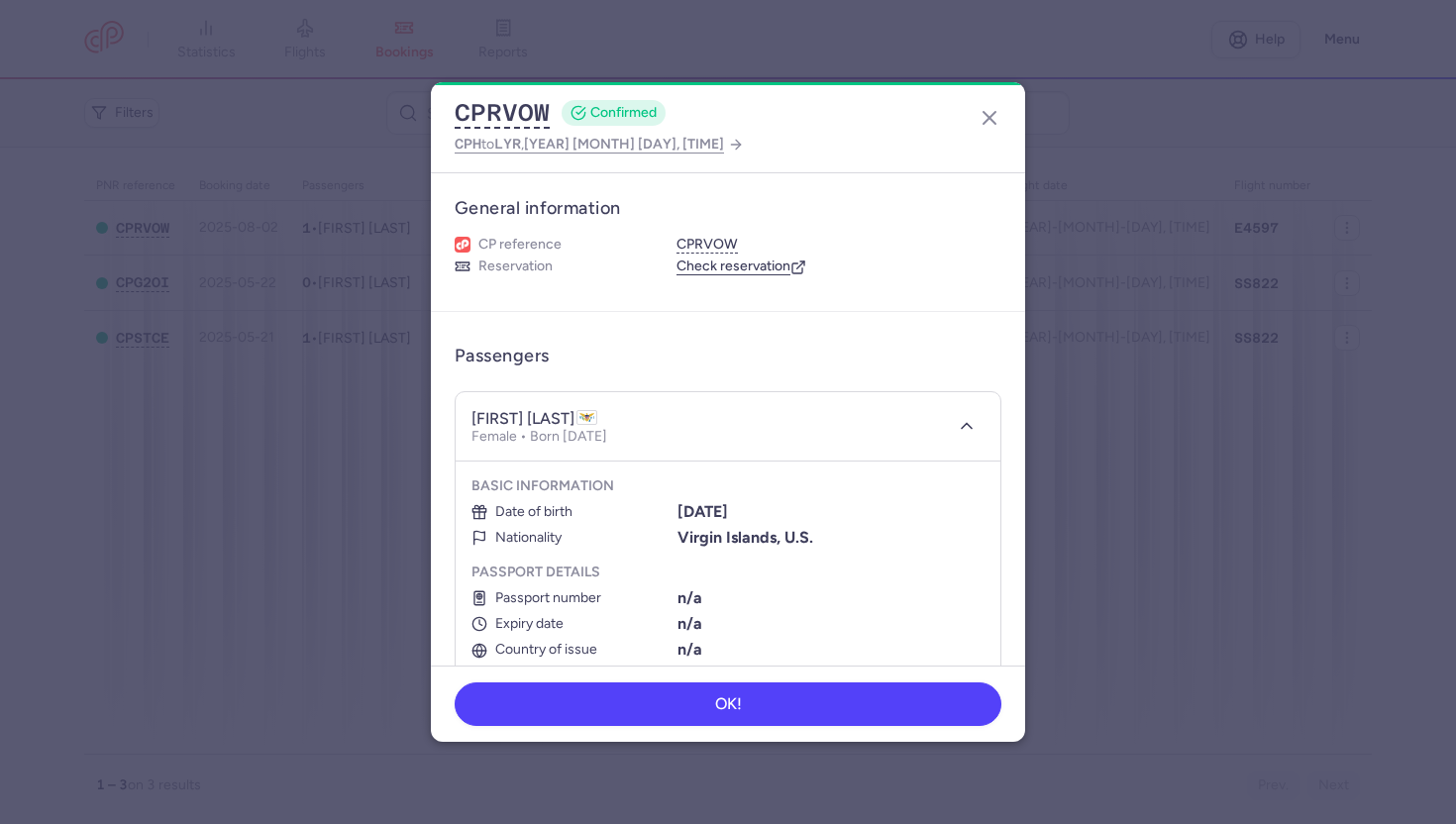 click on "Check reservation" at bounding box center (741, 266) 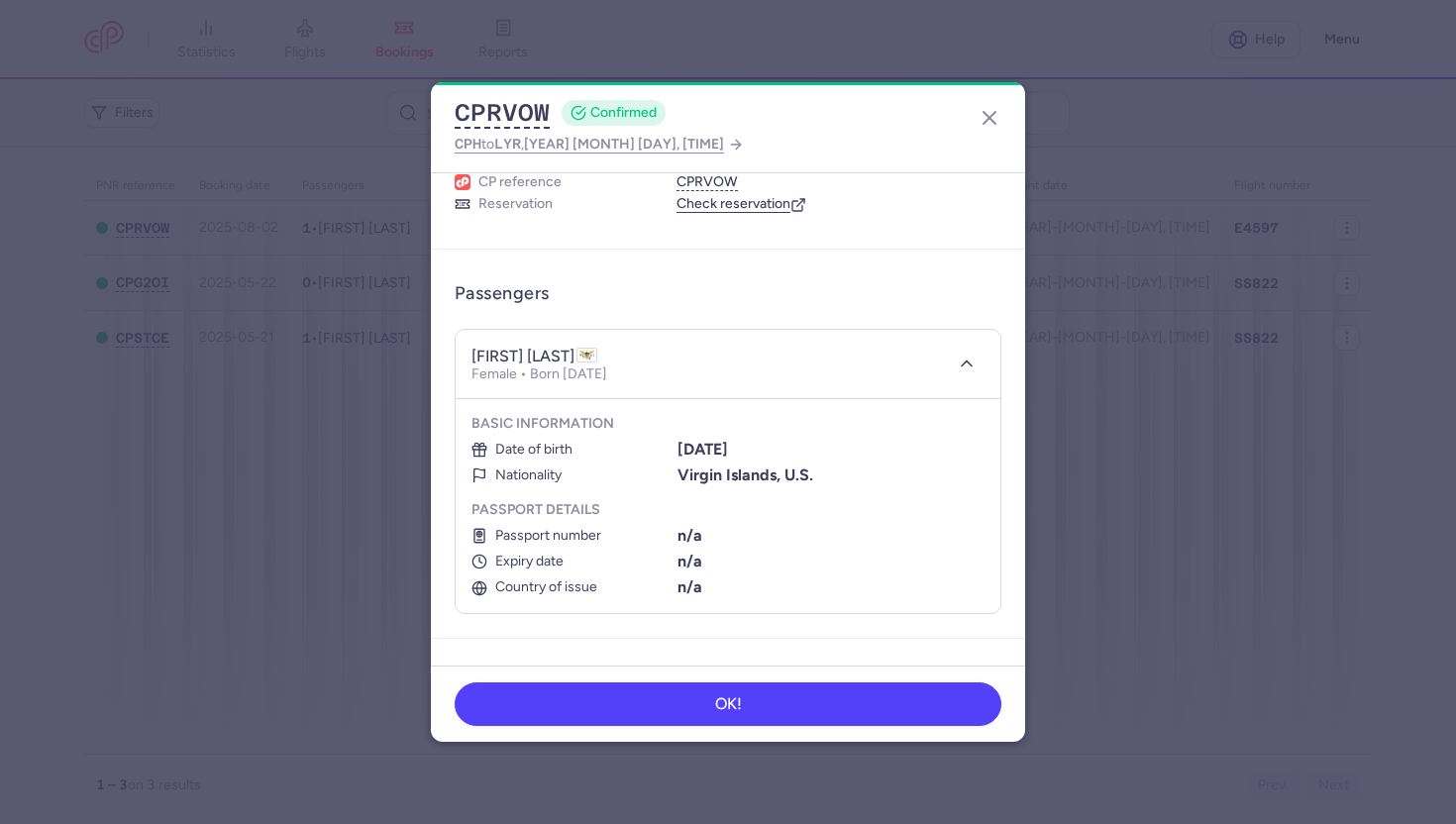 scroll, scrollTop: 64, scrollLeft: 0, axis: vertical 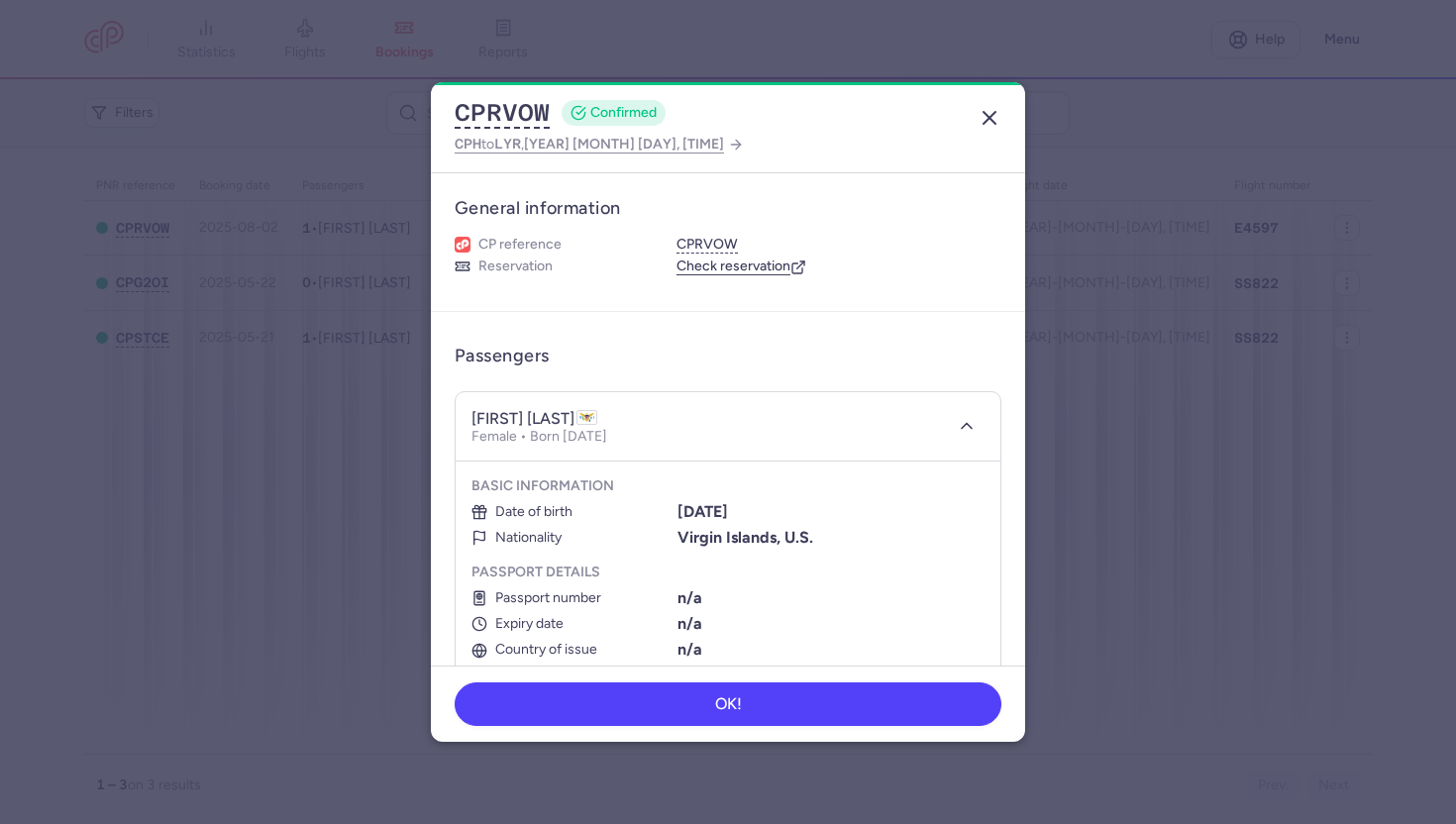 click 